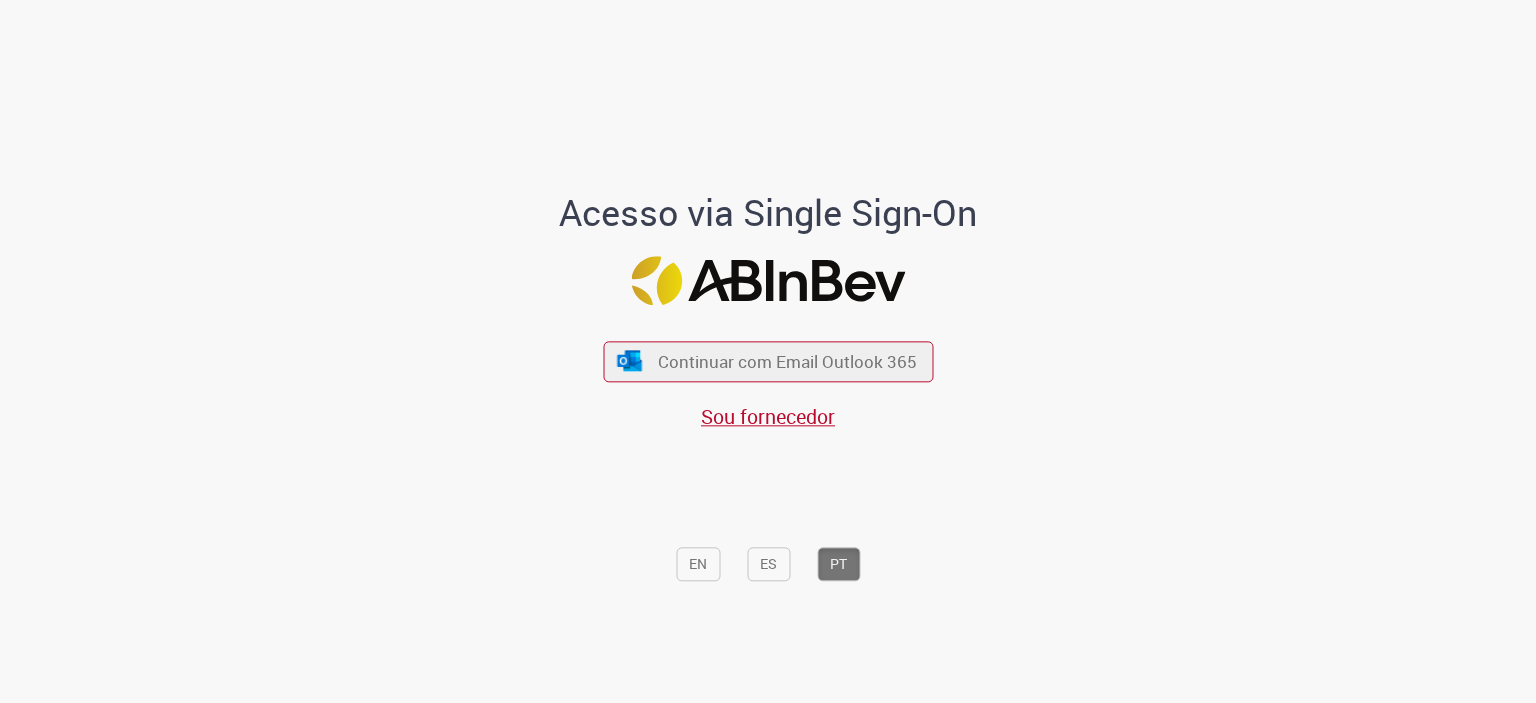 scroll, scrollTop: 0, scrollLeft: 0, axis: both 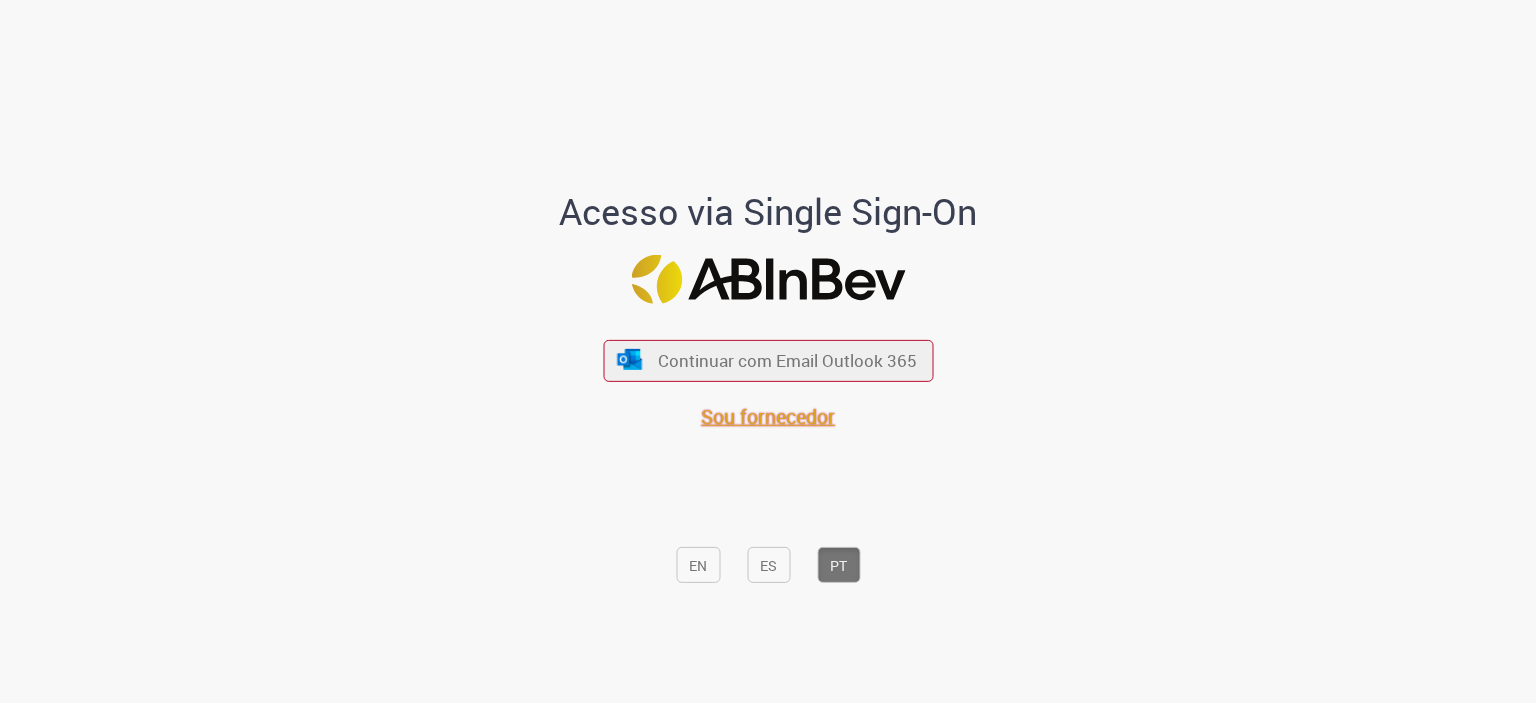 click on "Sou fornecedor" at bounding box center [768, 416] 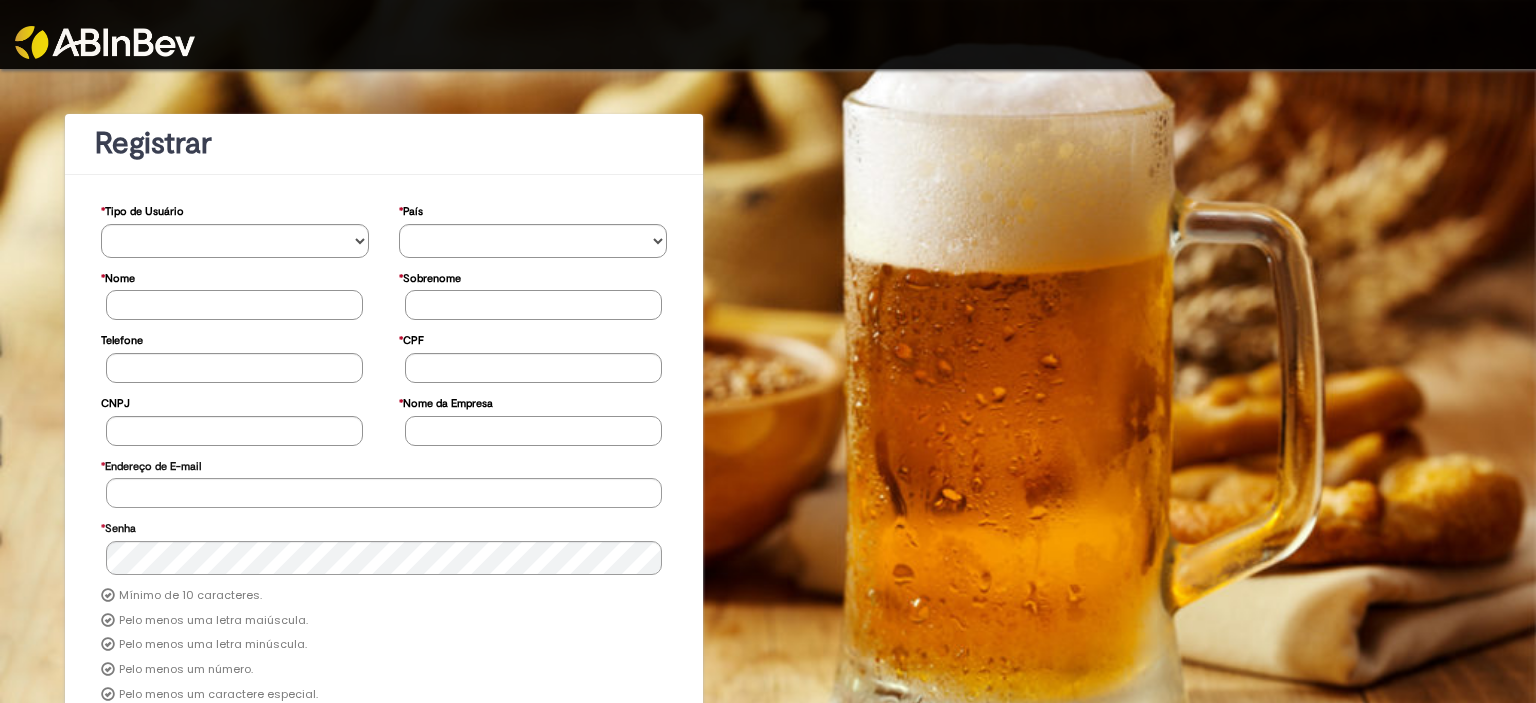 scroll, scrollTop: 0, scrollLeft: 0, axis: both 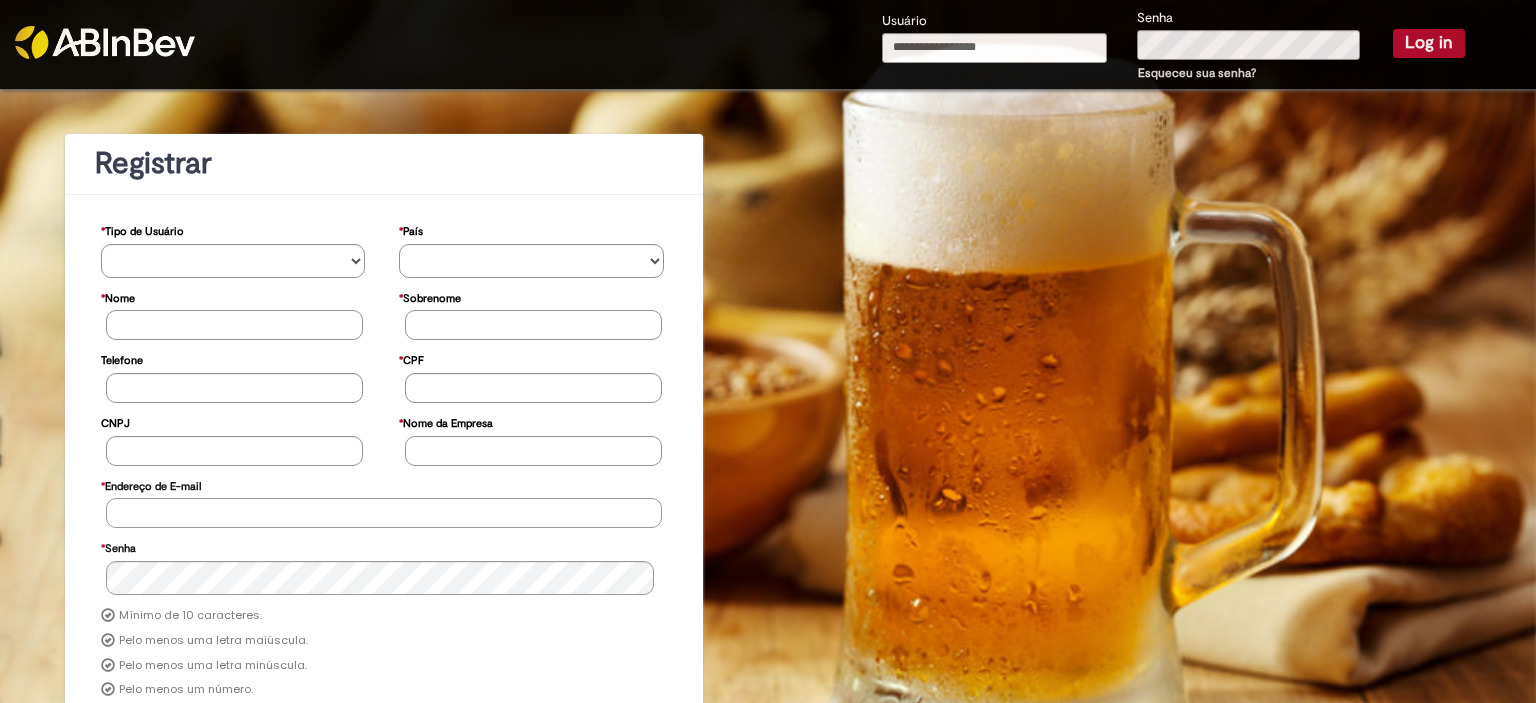 type on "**********" 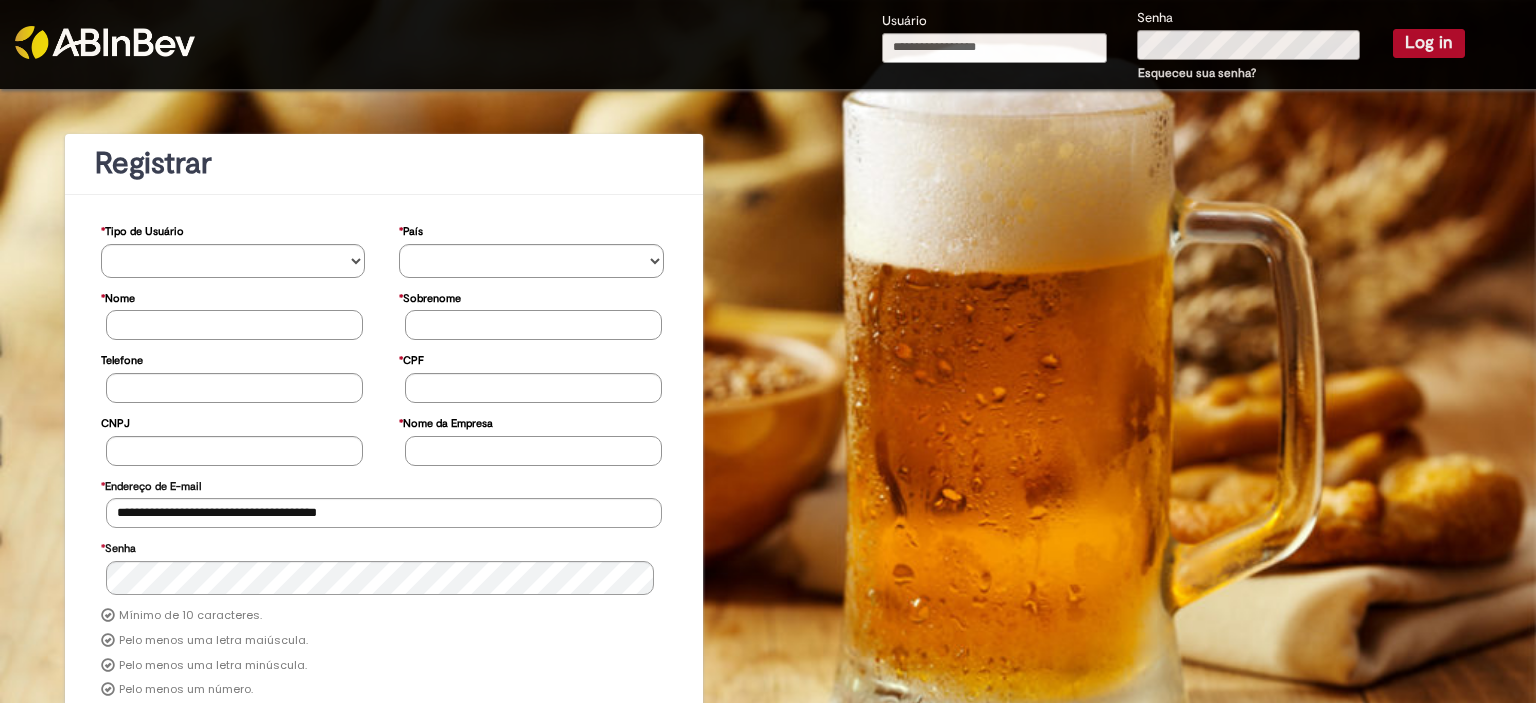 type on "**********" 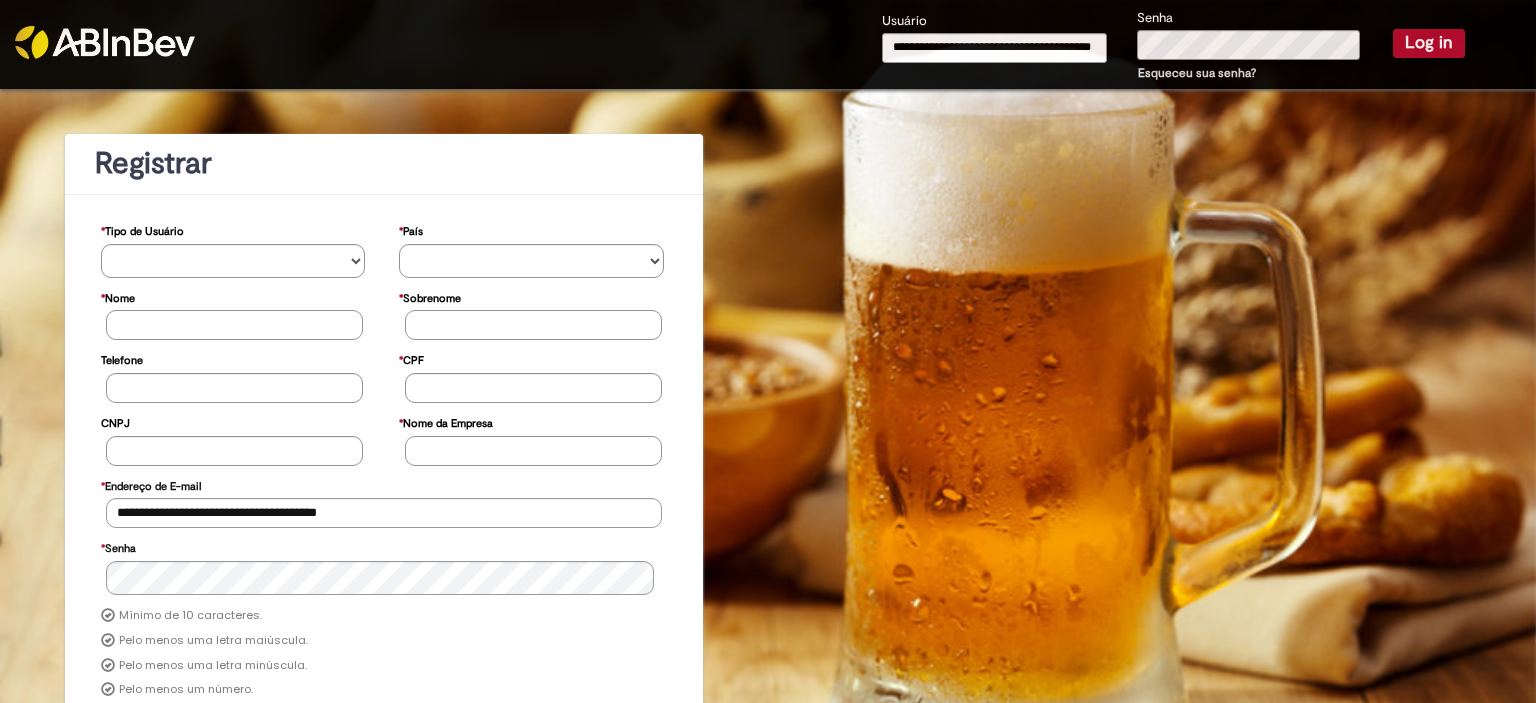 click at bounding box center [105, 42] 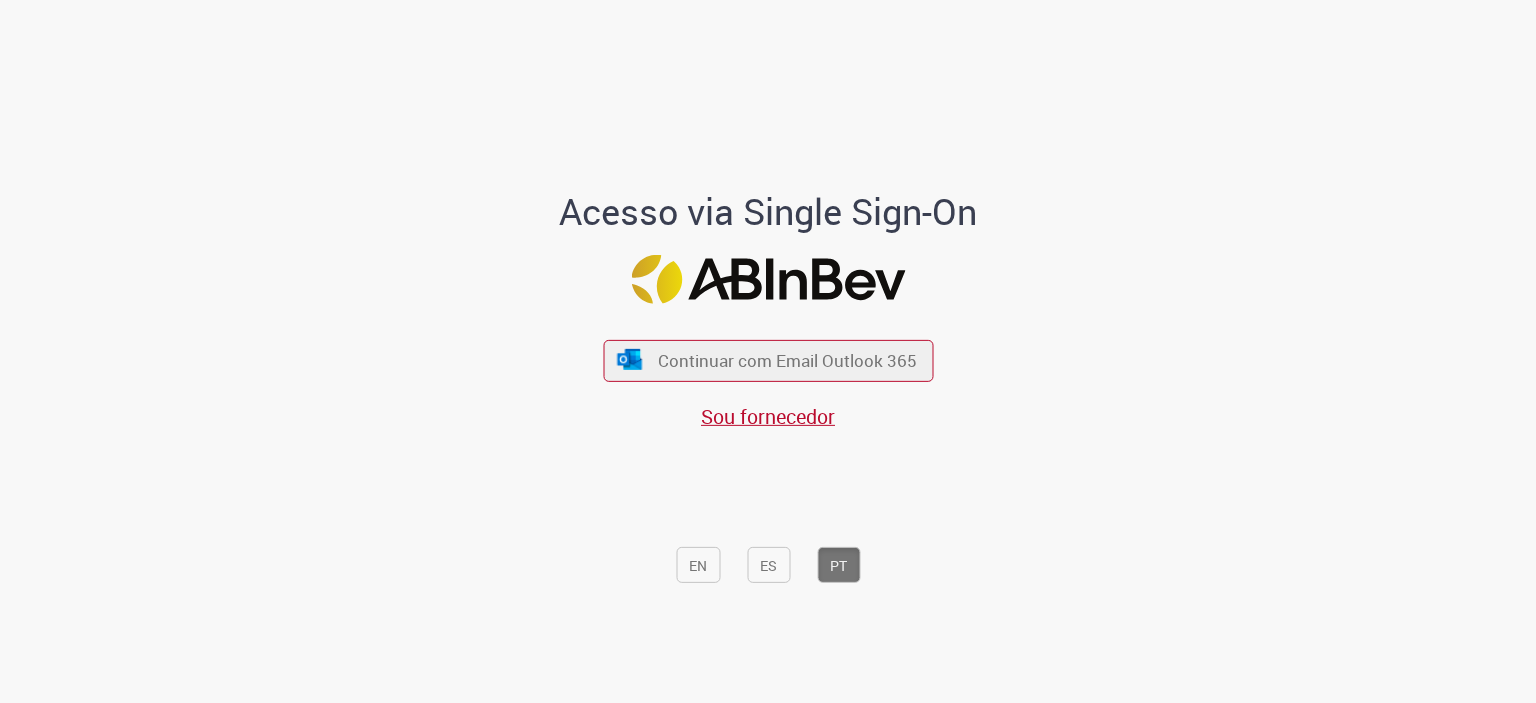 scroll, scrollTop: 0, scrollLeft: 0, axis: both 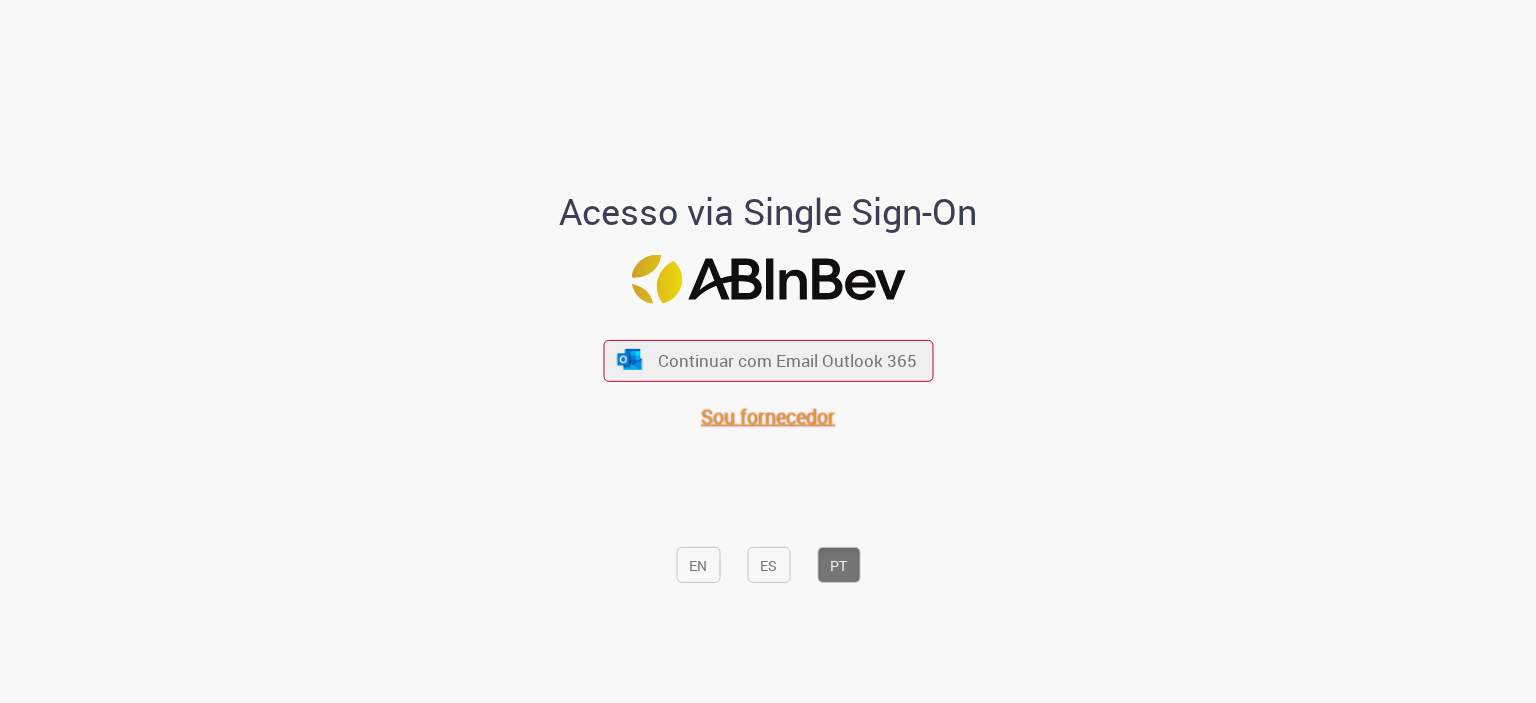 click on "Sou fornecedor" at bounding box center [768, 416] 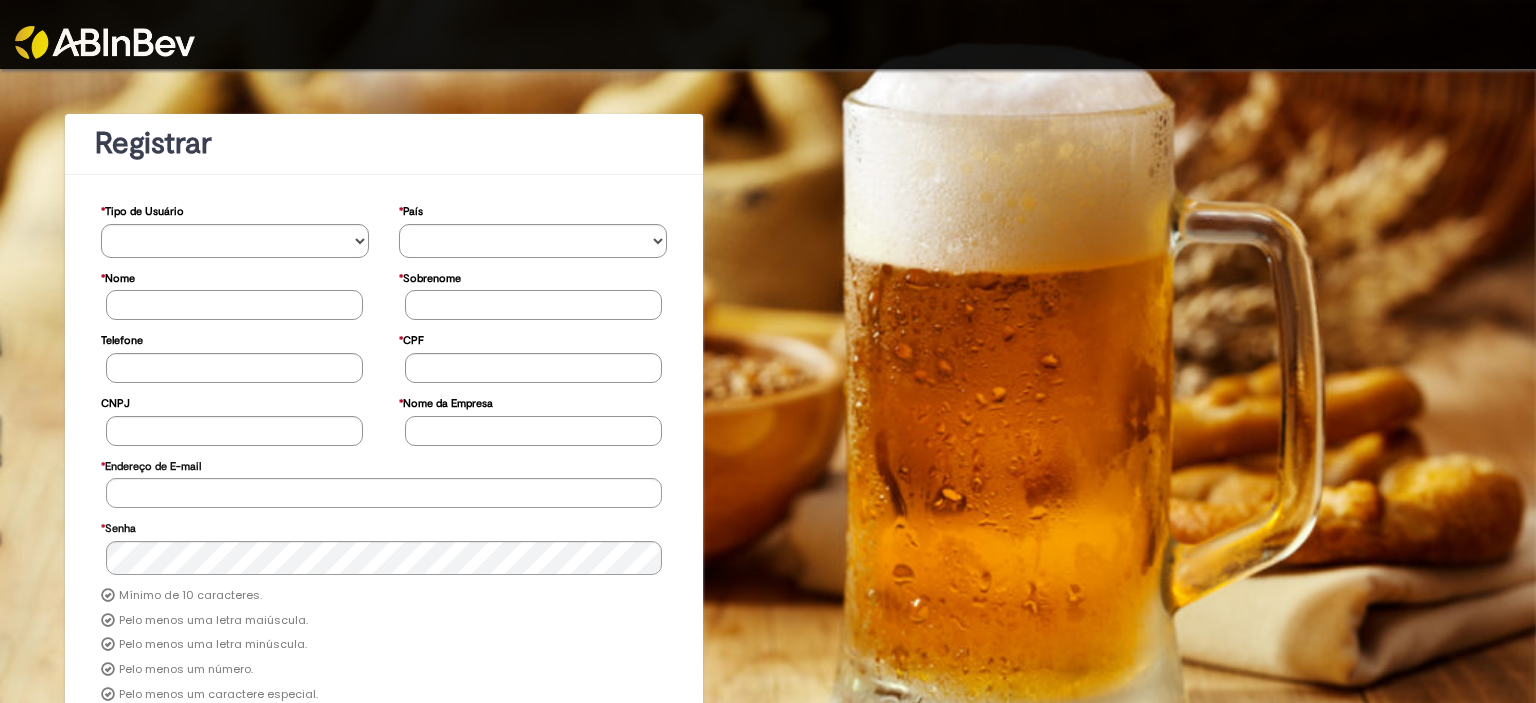 scroll, scrollTop: 0, scrollLeft: 0, axis: both 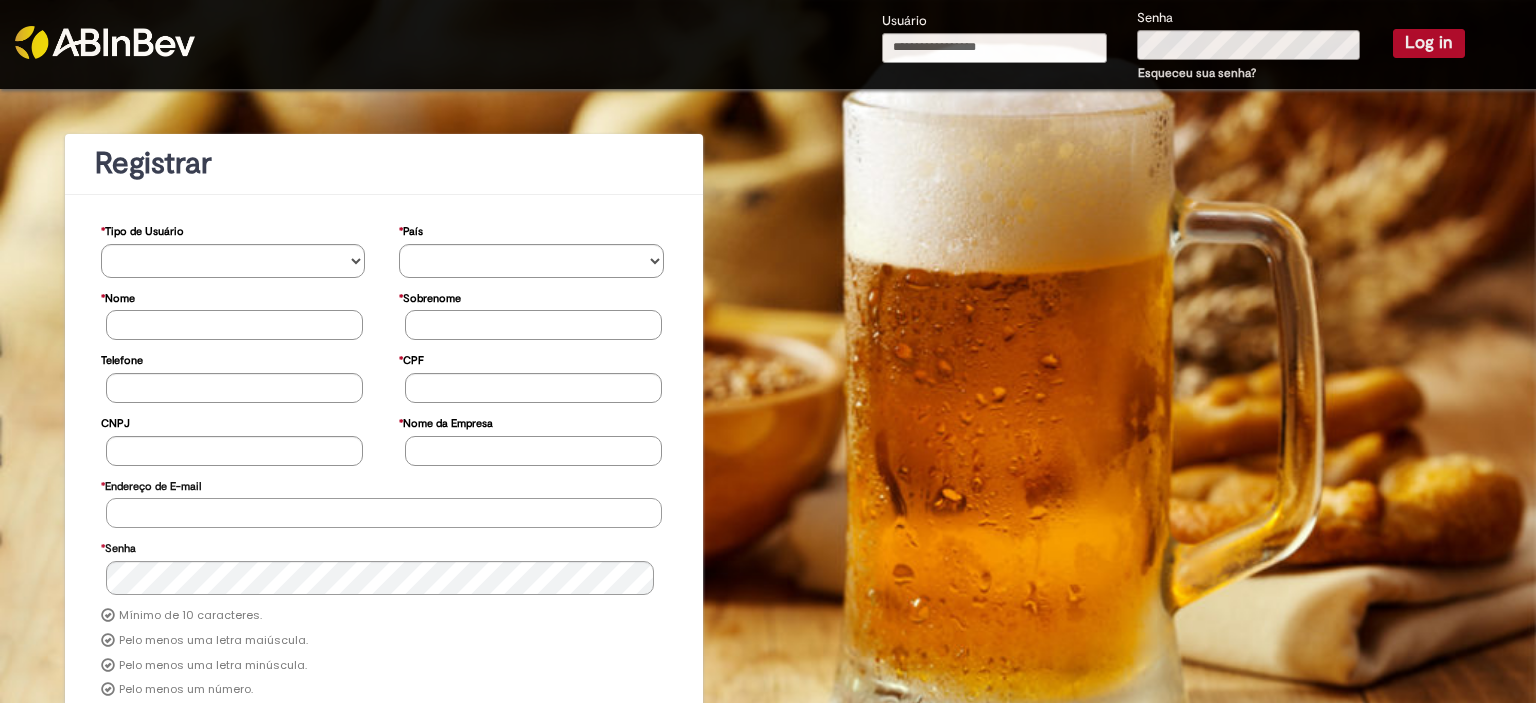 type on "**********" 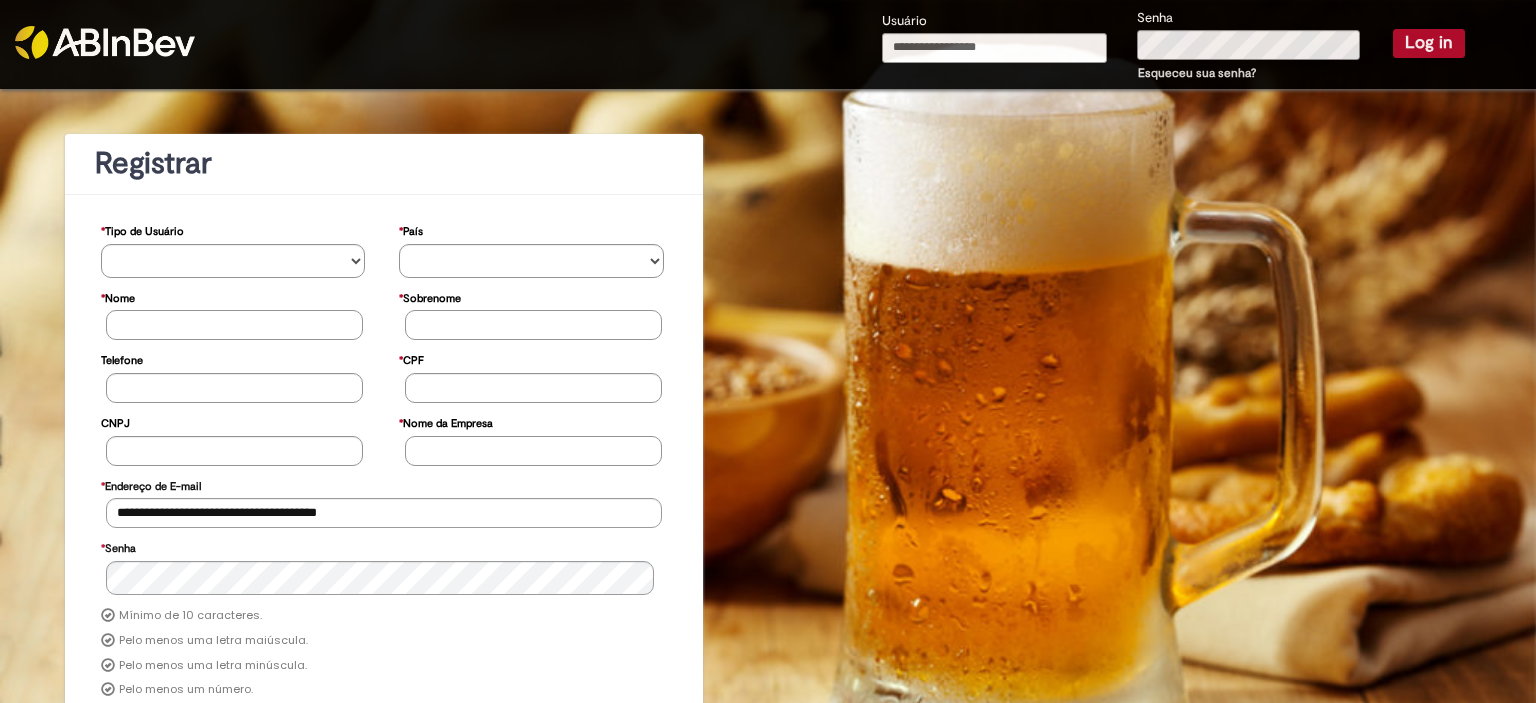 type on "**********" 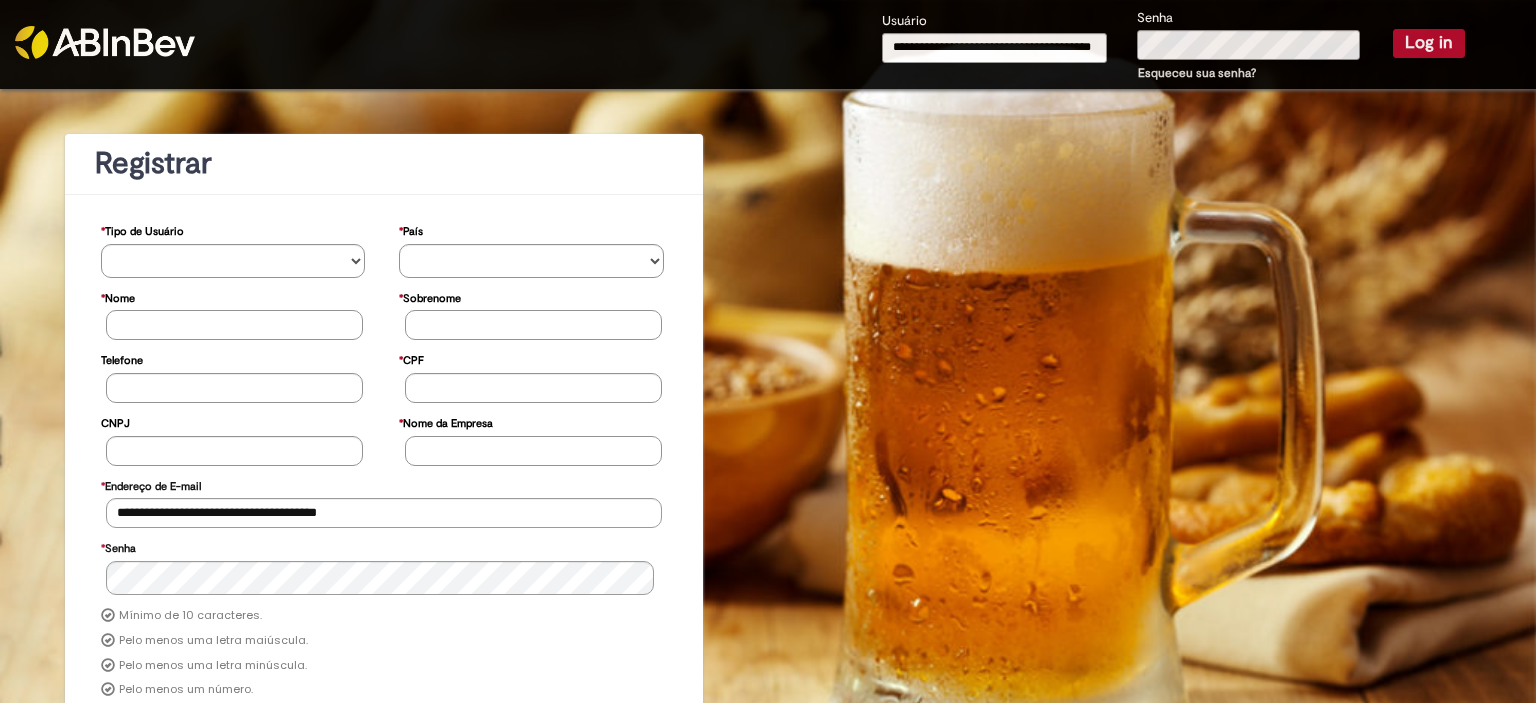 click on "Log in" at bounding box center (1429, 43) 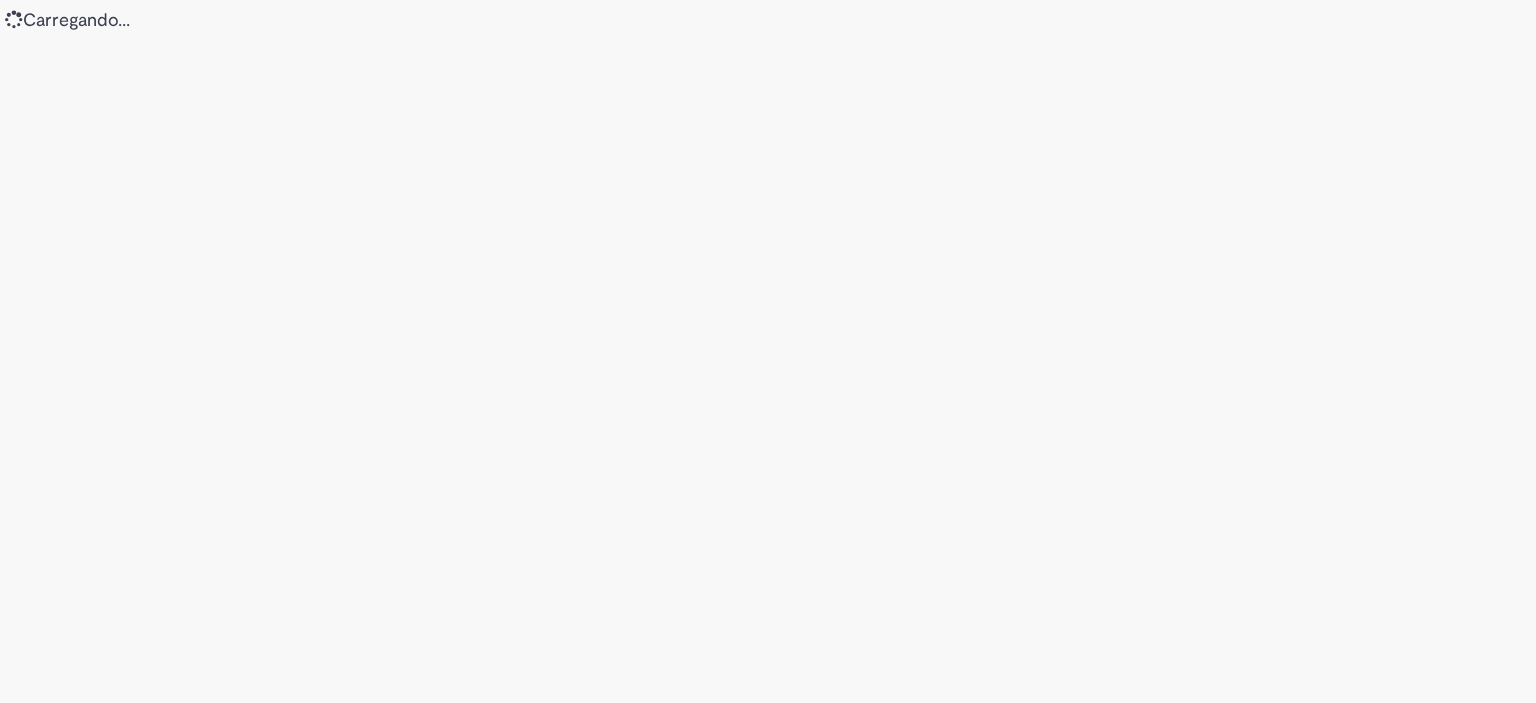 scroll, scrollTop: 0, scrollLeft: 0, axis: both 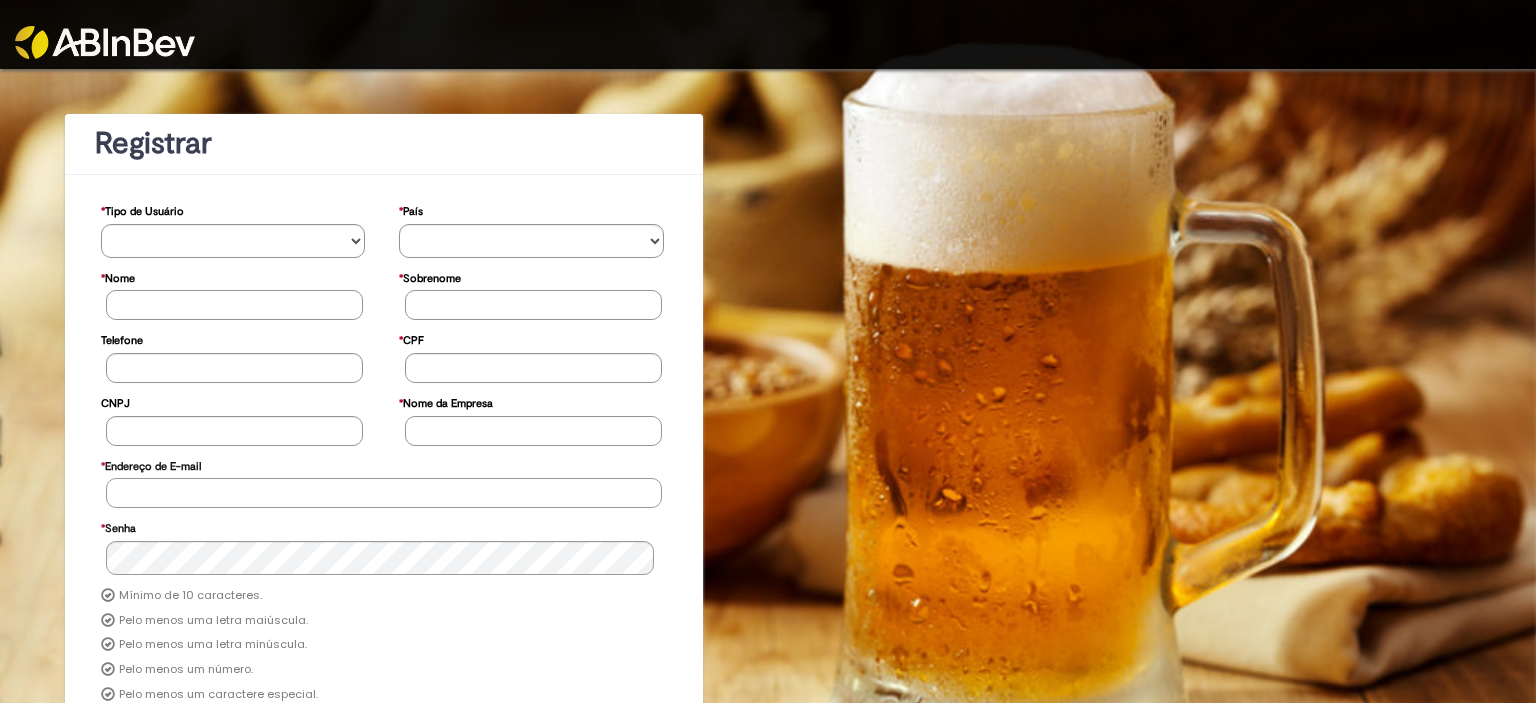 type on "**********" 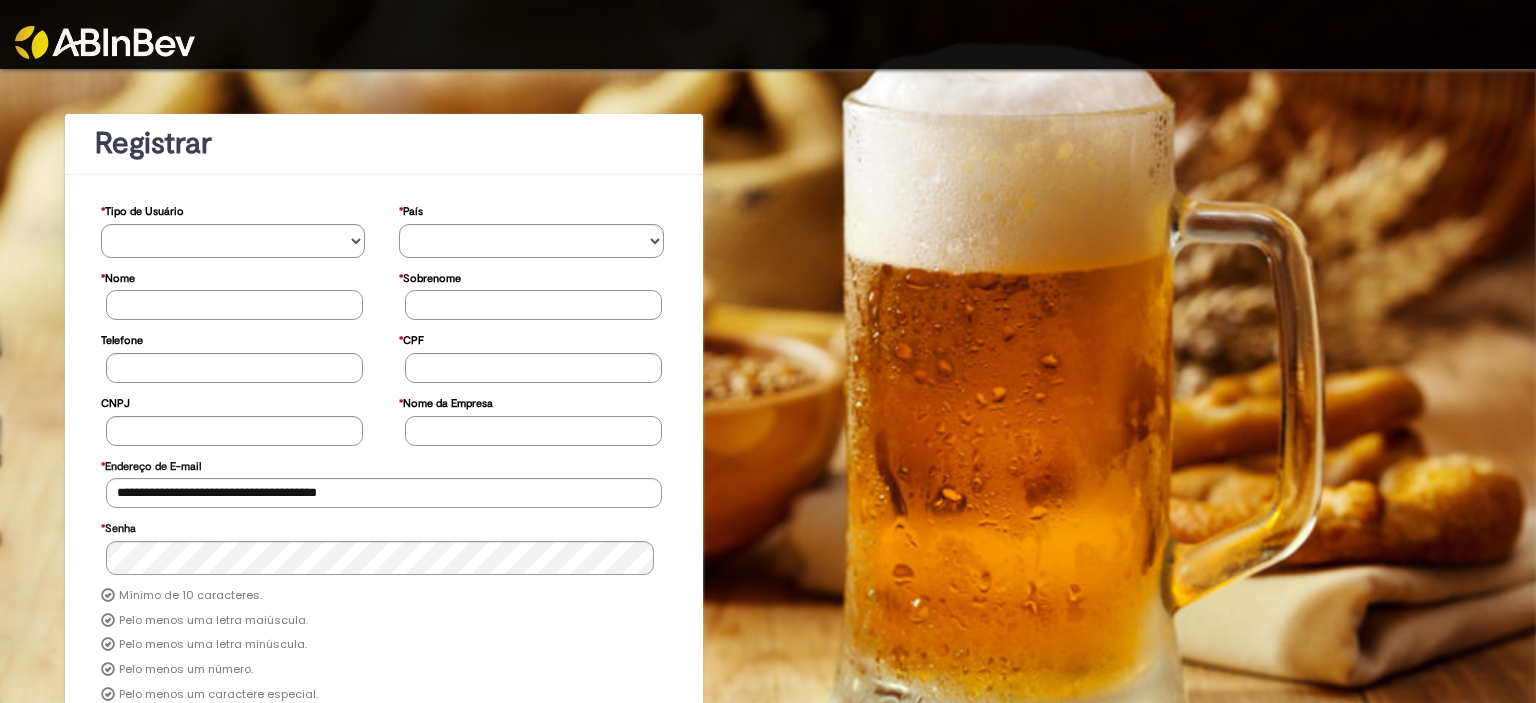 click at bounding box center (105, 42) 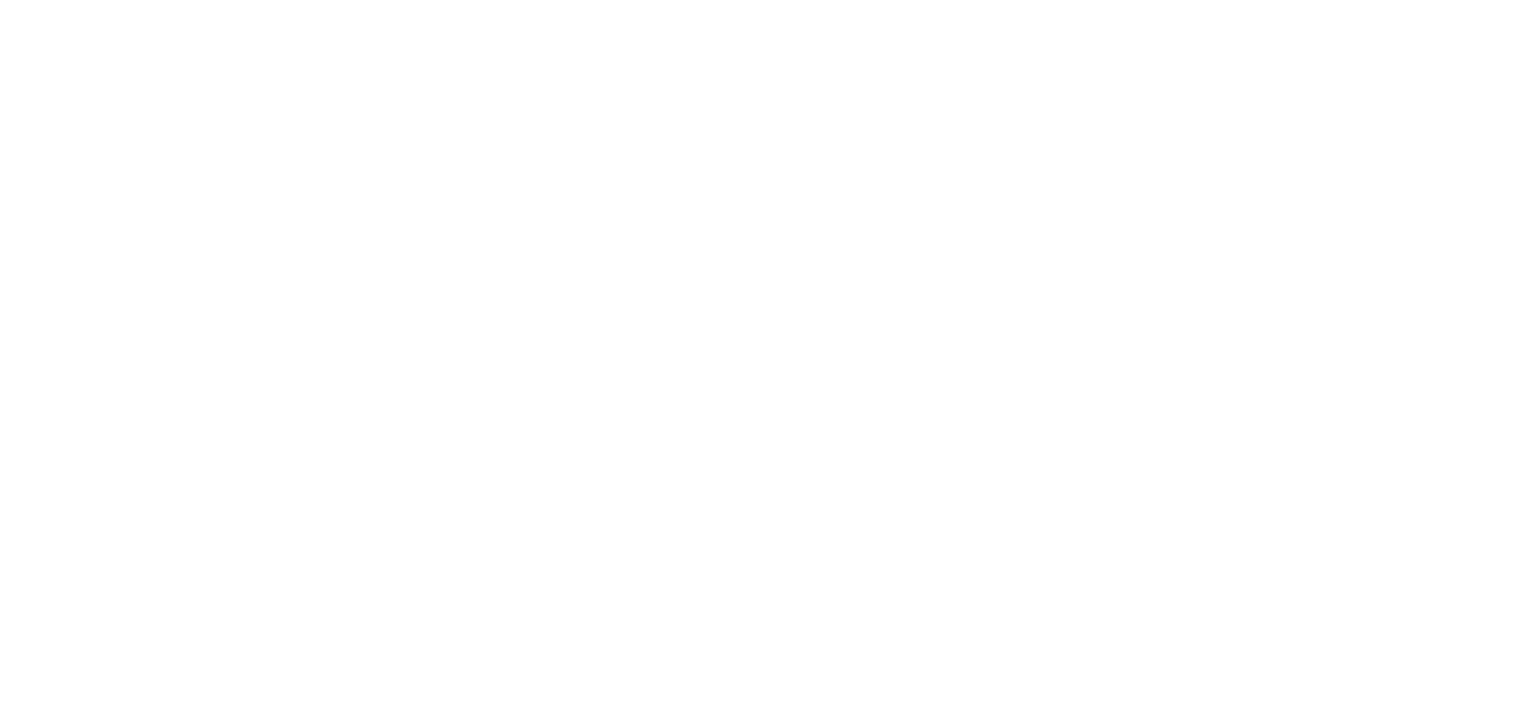 scroll, scrollTop: 0, scrollLeft: 0, axis: both 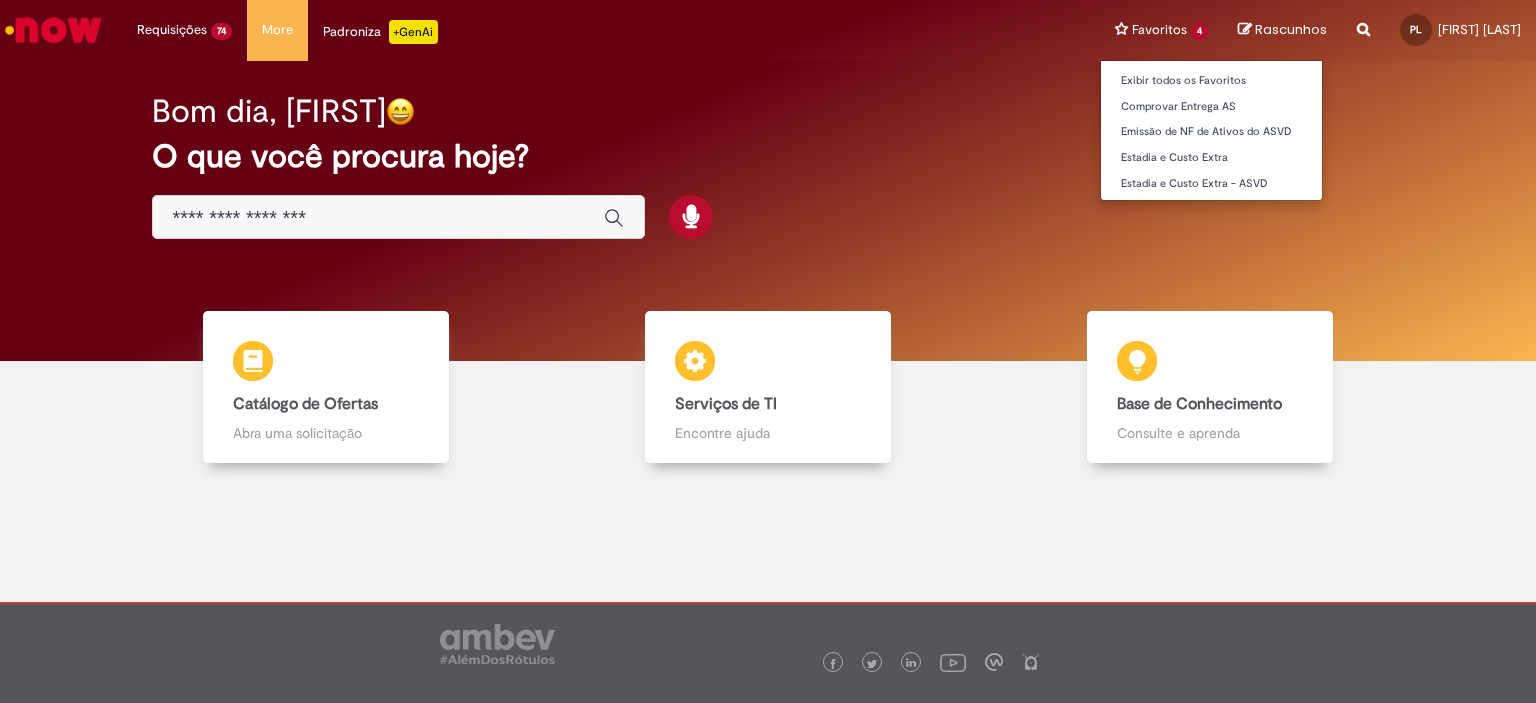 click on "Favoritos   4
Exibir todos os Favoritos
Comprovar Entrega AS
Emissão de NF de Ativos do ASVD
Estadia e Custo Extra
Estadia e Custo Extra - ASVD" at bounding box center [1161, 30] 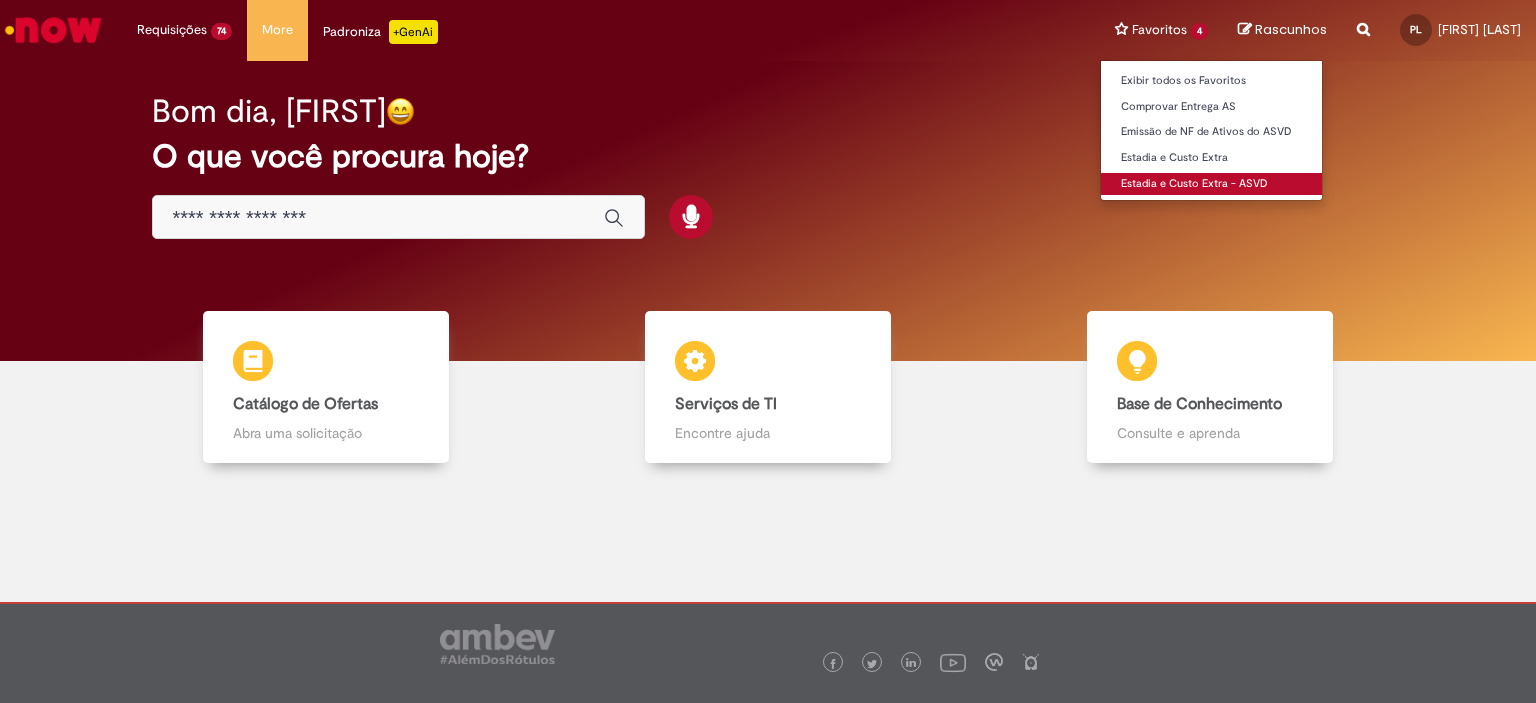 click on "Estadia e Custo Extra - ASVD" at bounding box center [1211, 184] 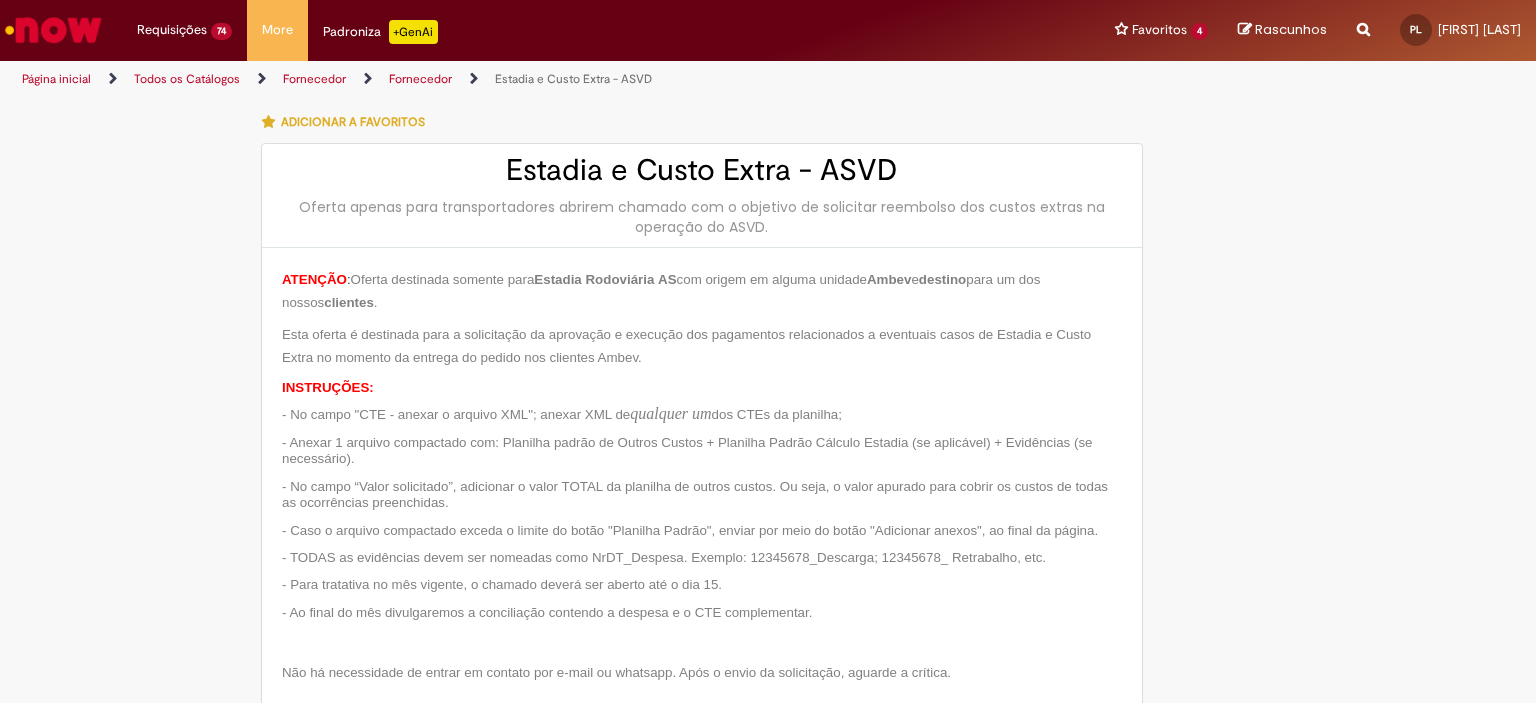 type on "**********" 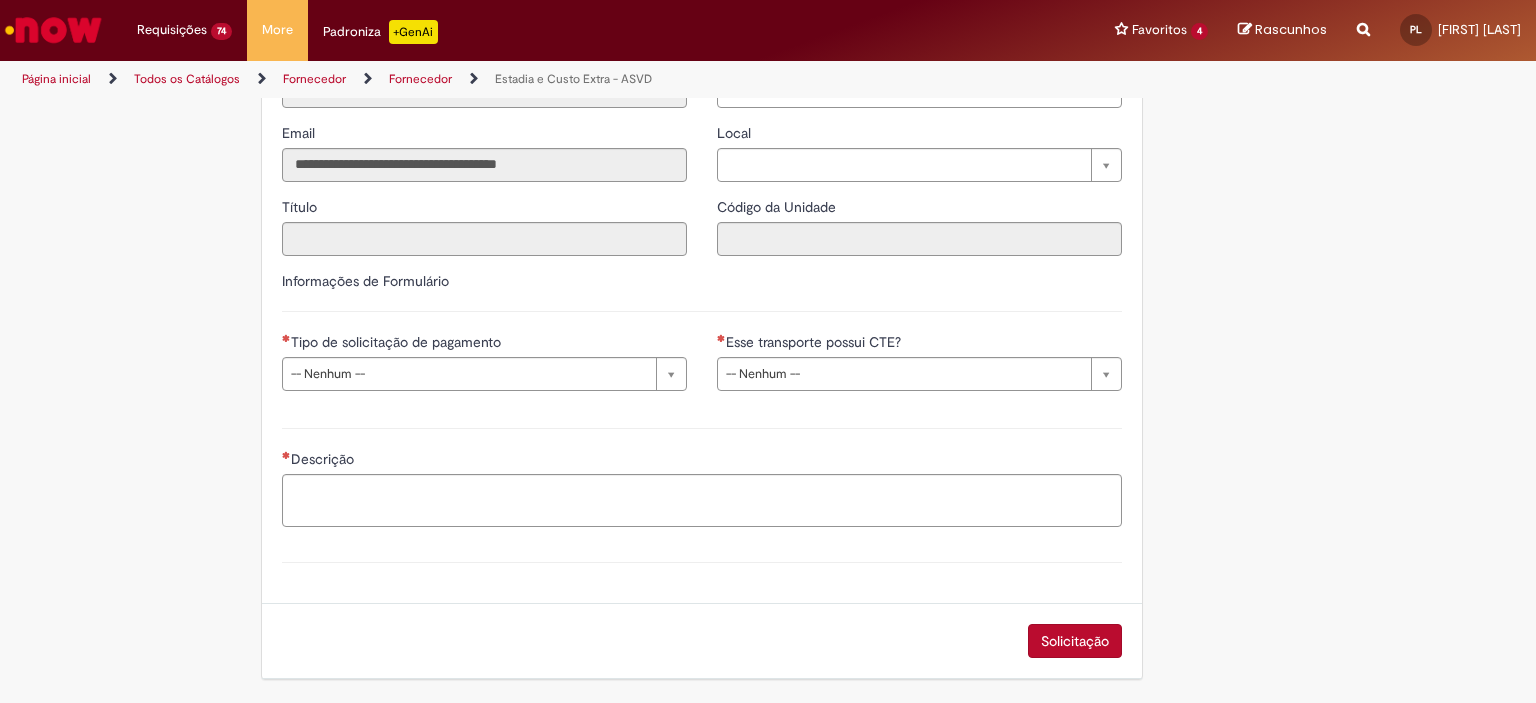 scroll, scrollTop: 827, scrollLeft: 0, axis: vertical 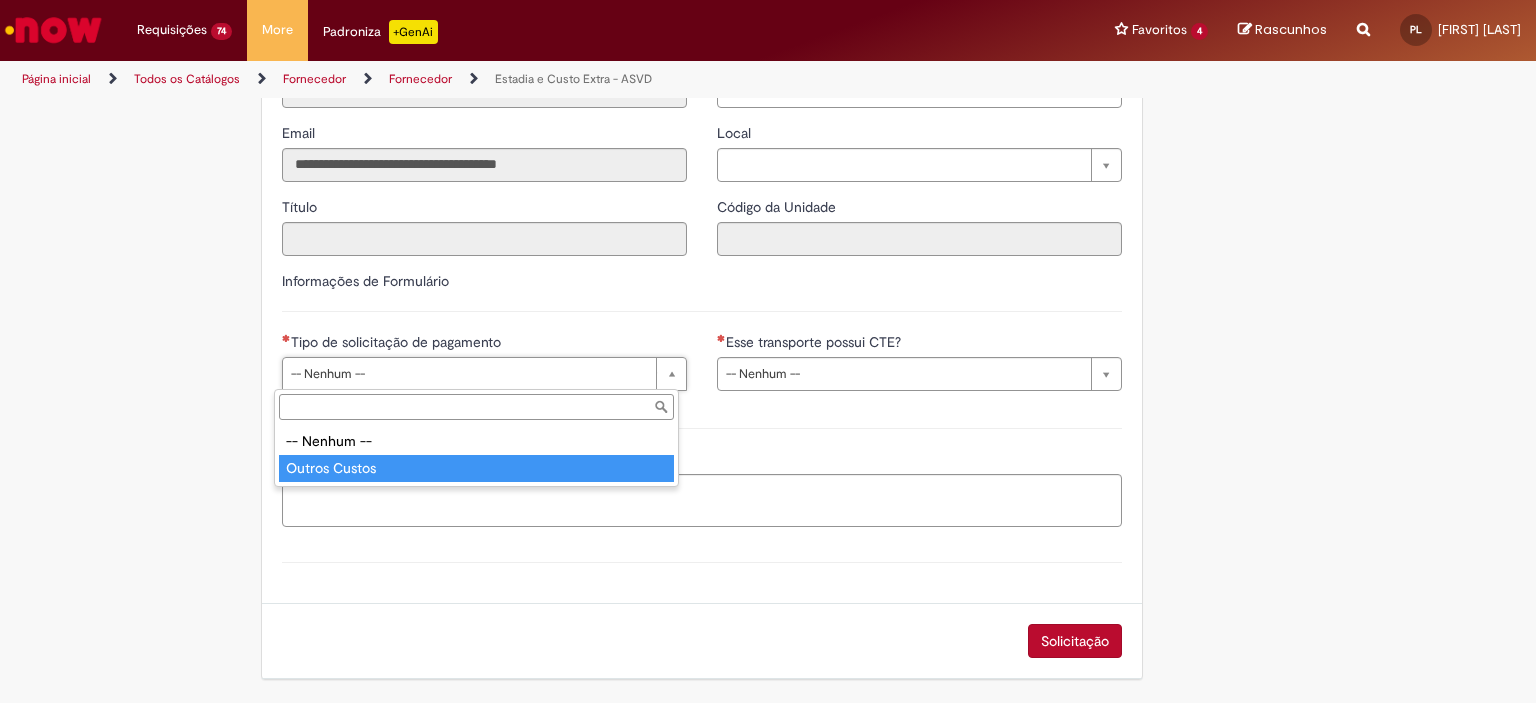 type on "**********" 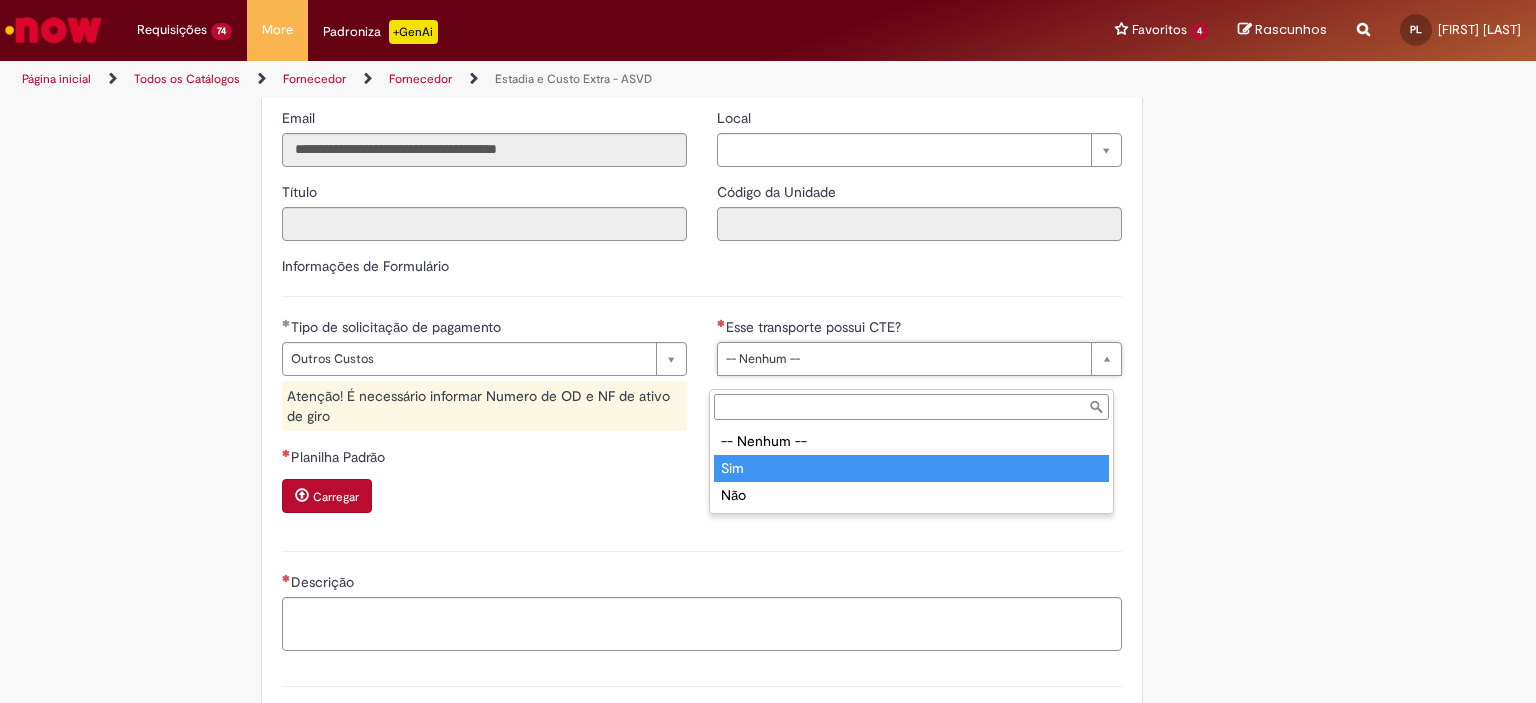 type on "***" 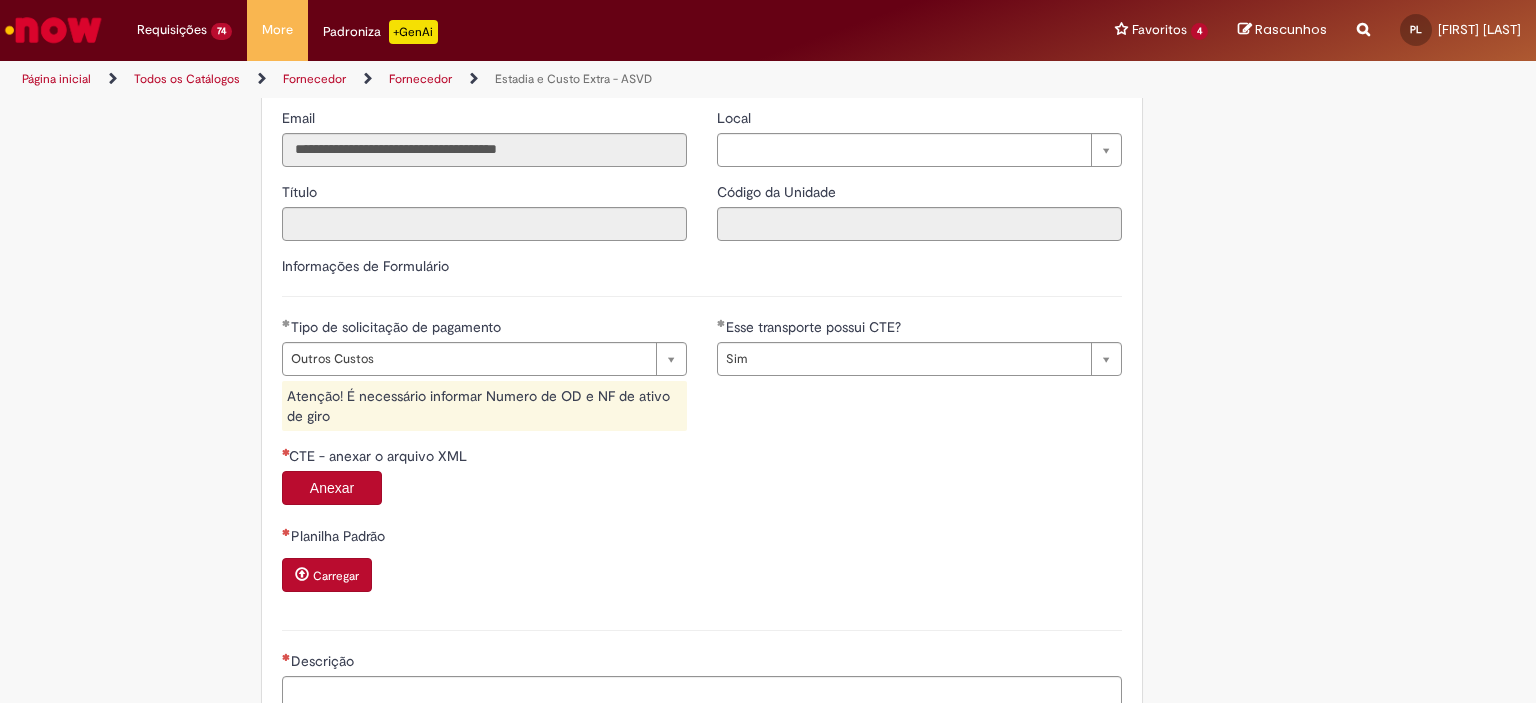 click on "Anexar" at bounding box center [332, 488] 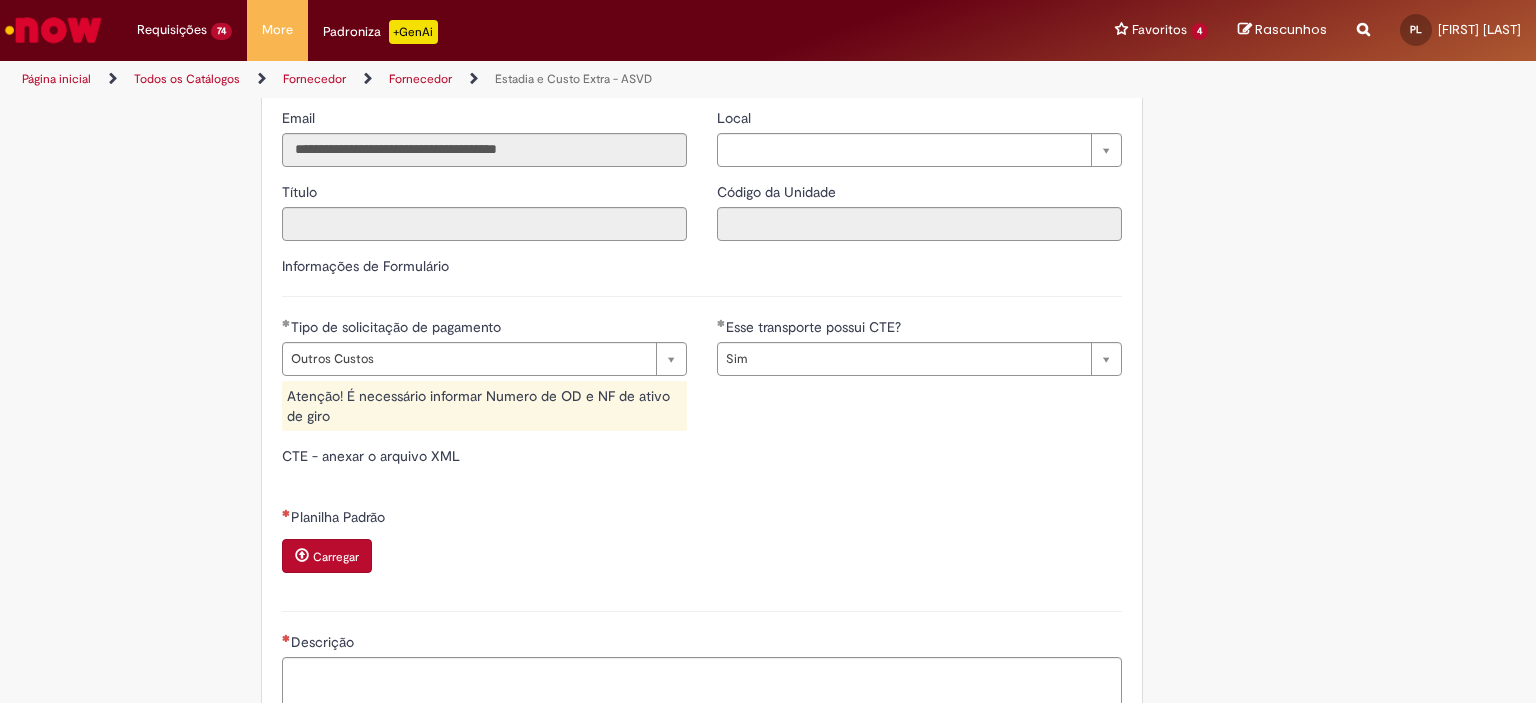 type on "****" 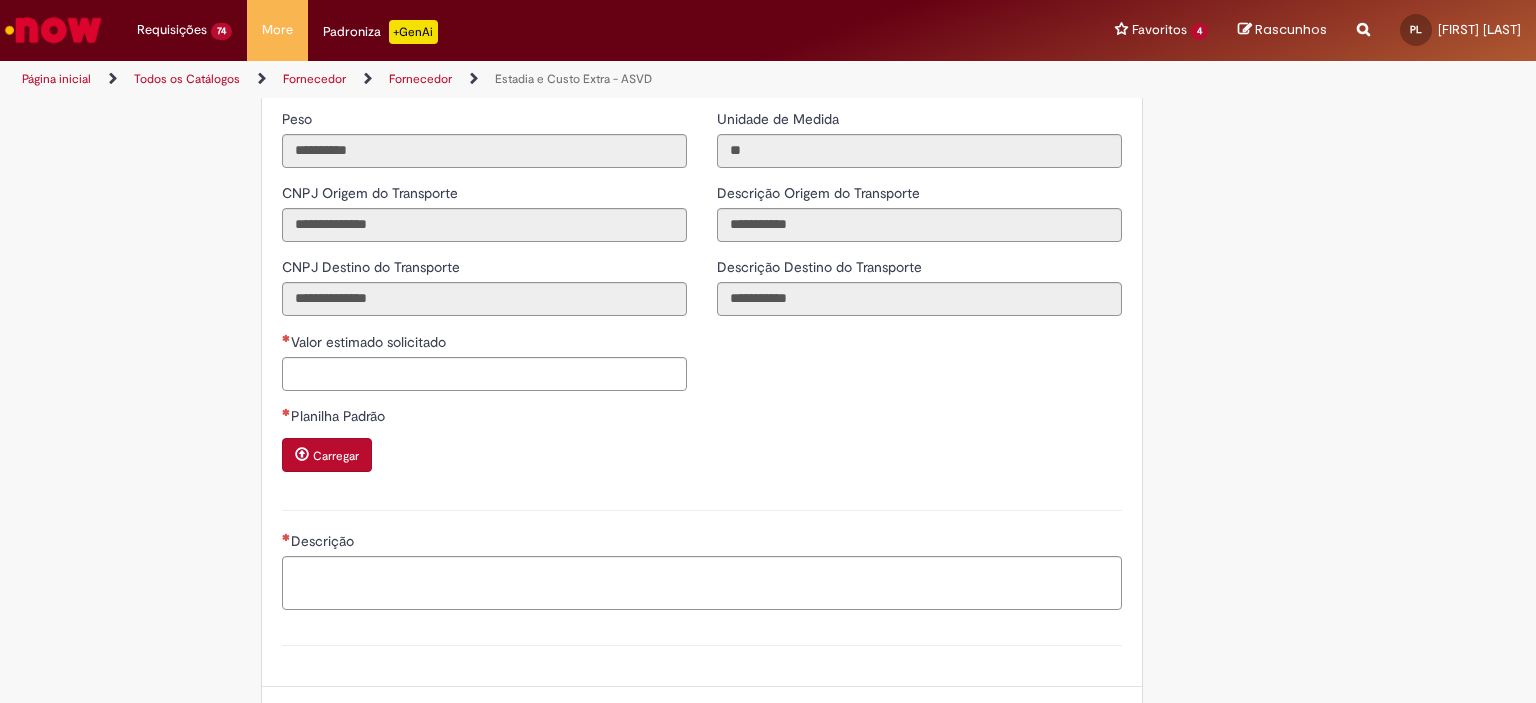 scroll, scrollTop: 1627, scrollLeft: 0, axis: vertical 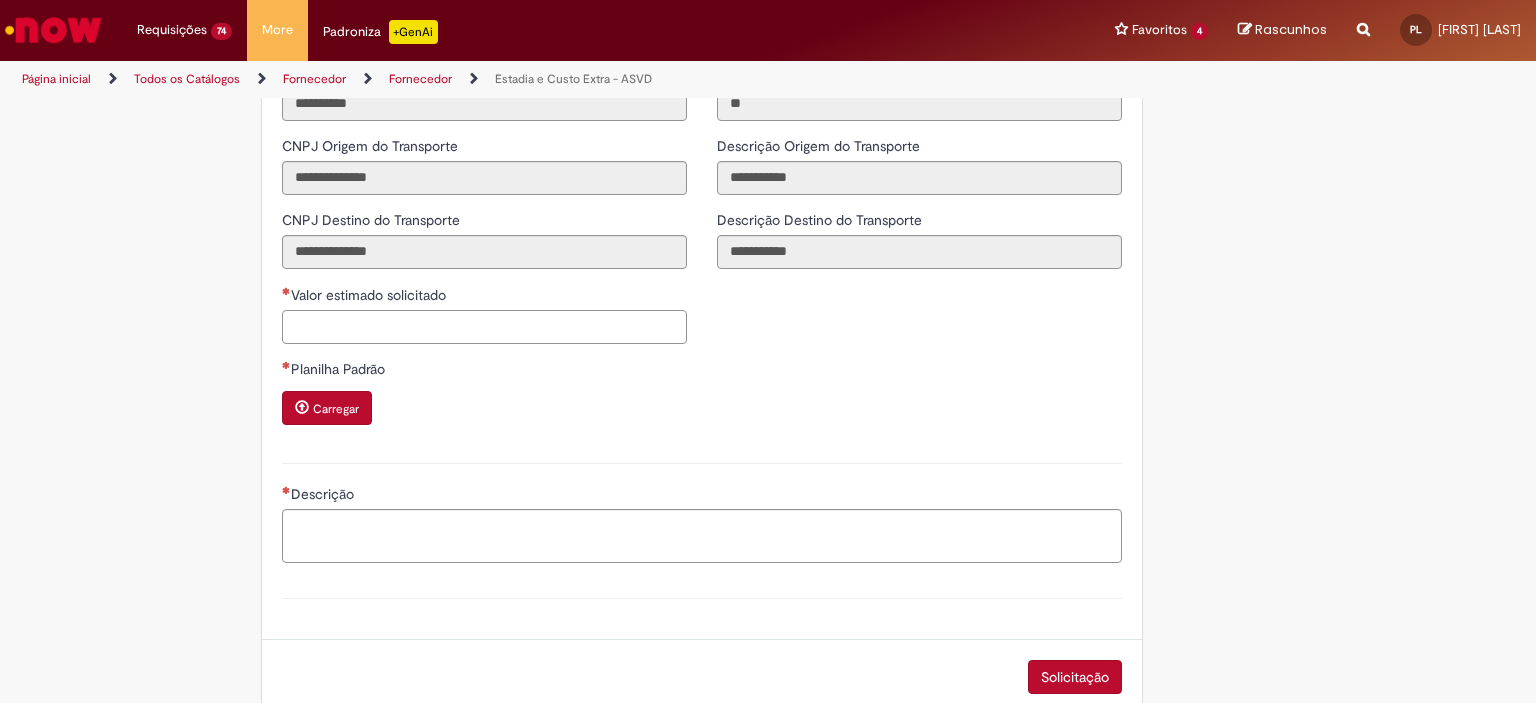 click on "Valor estimado solicitado" at bounding box center [484, 327] 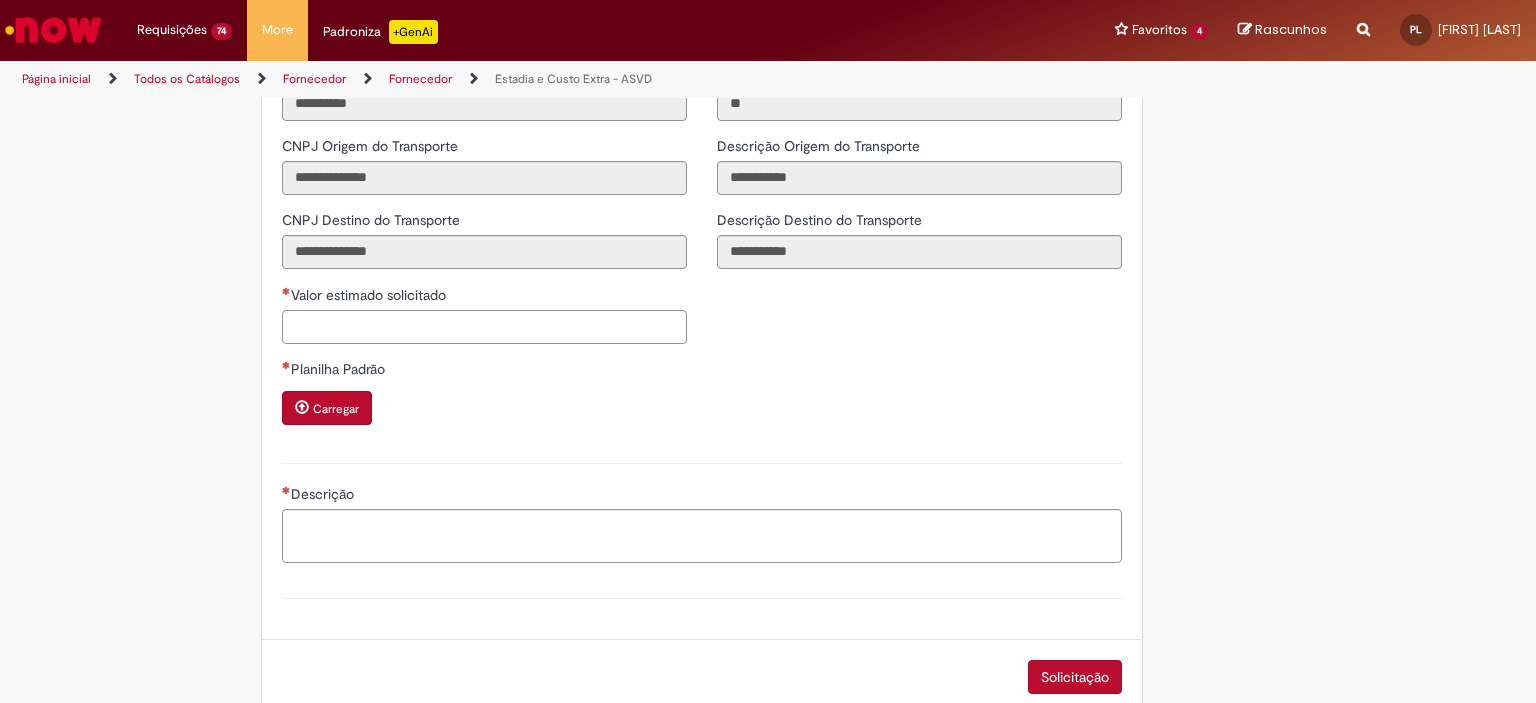 type on "*" 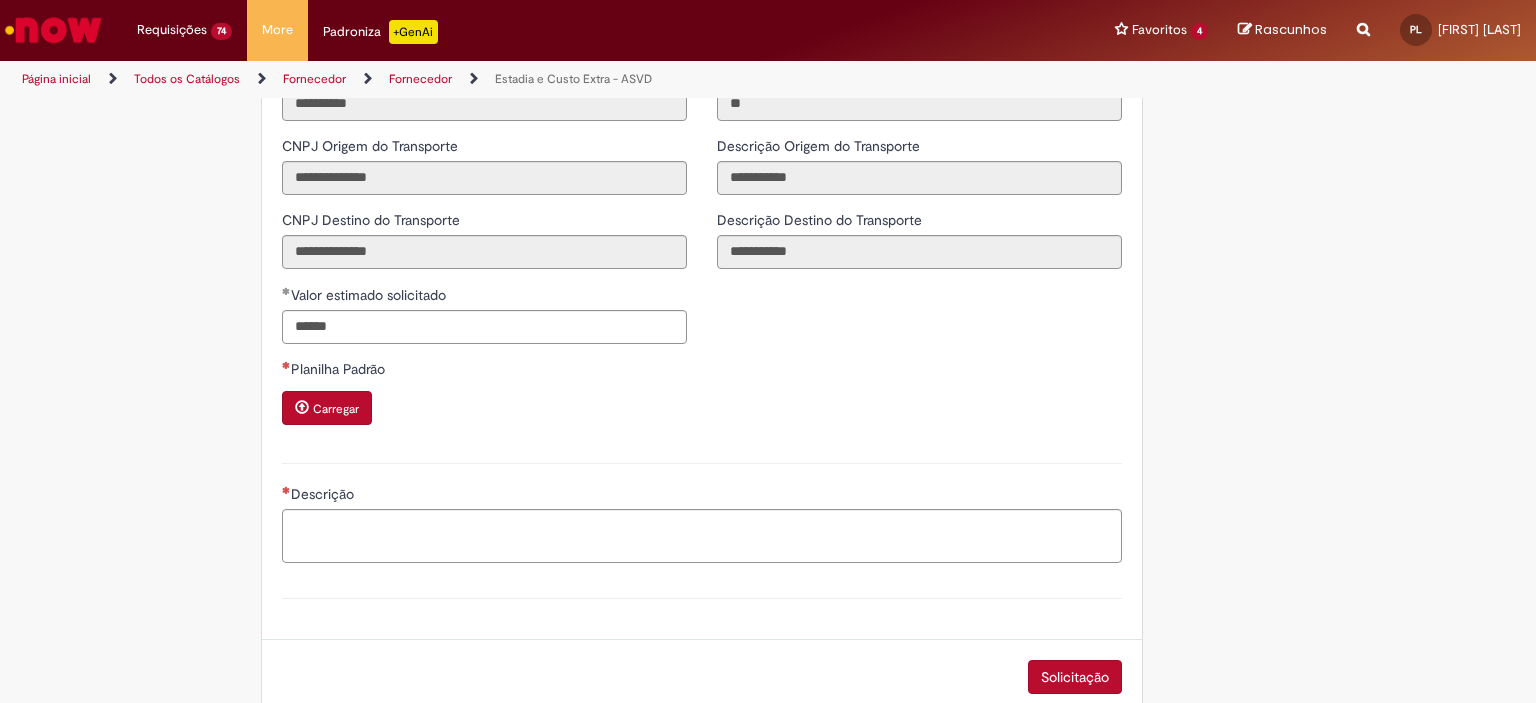 type on "*********" 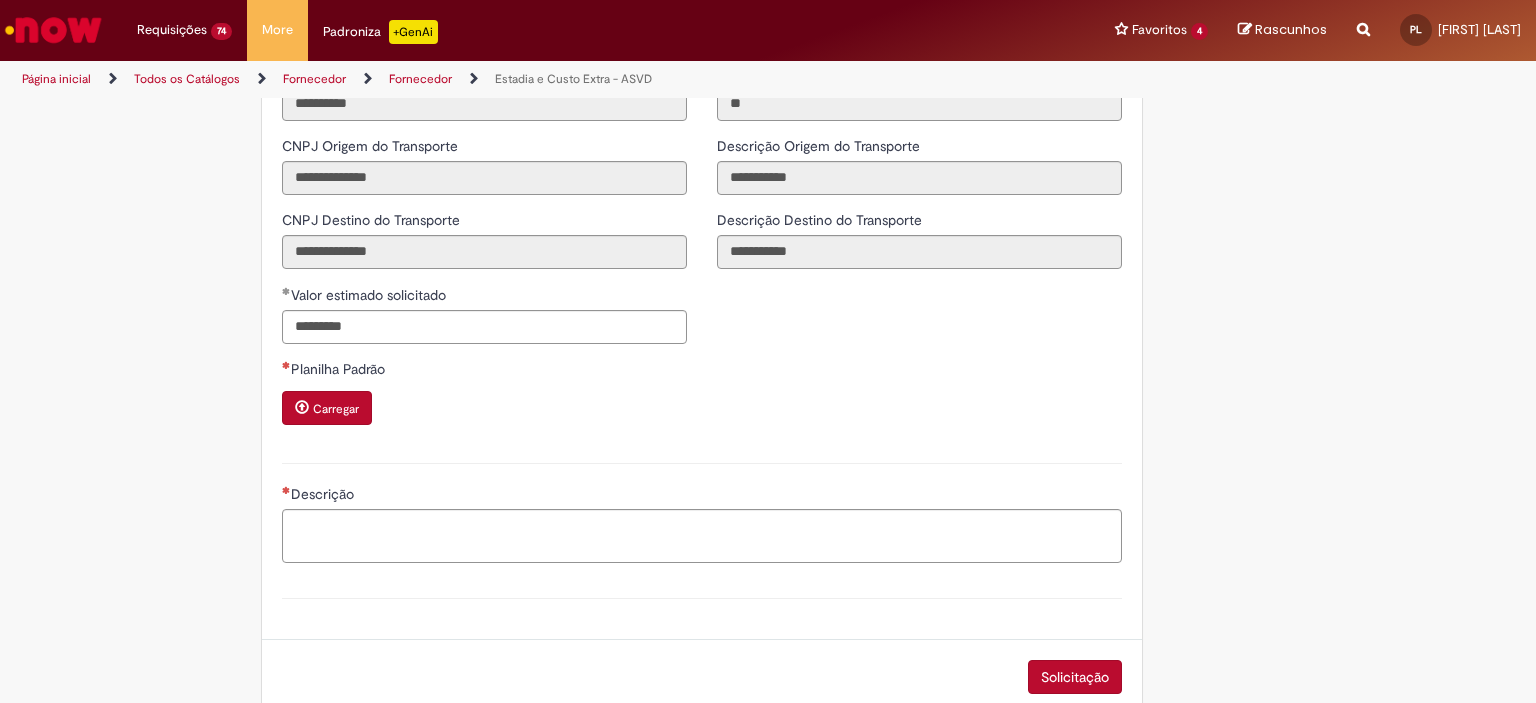 type 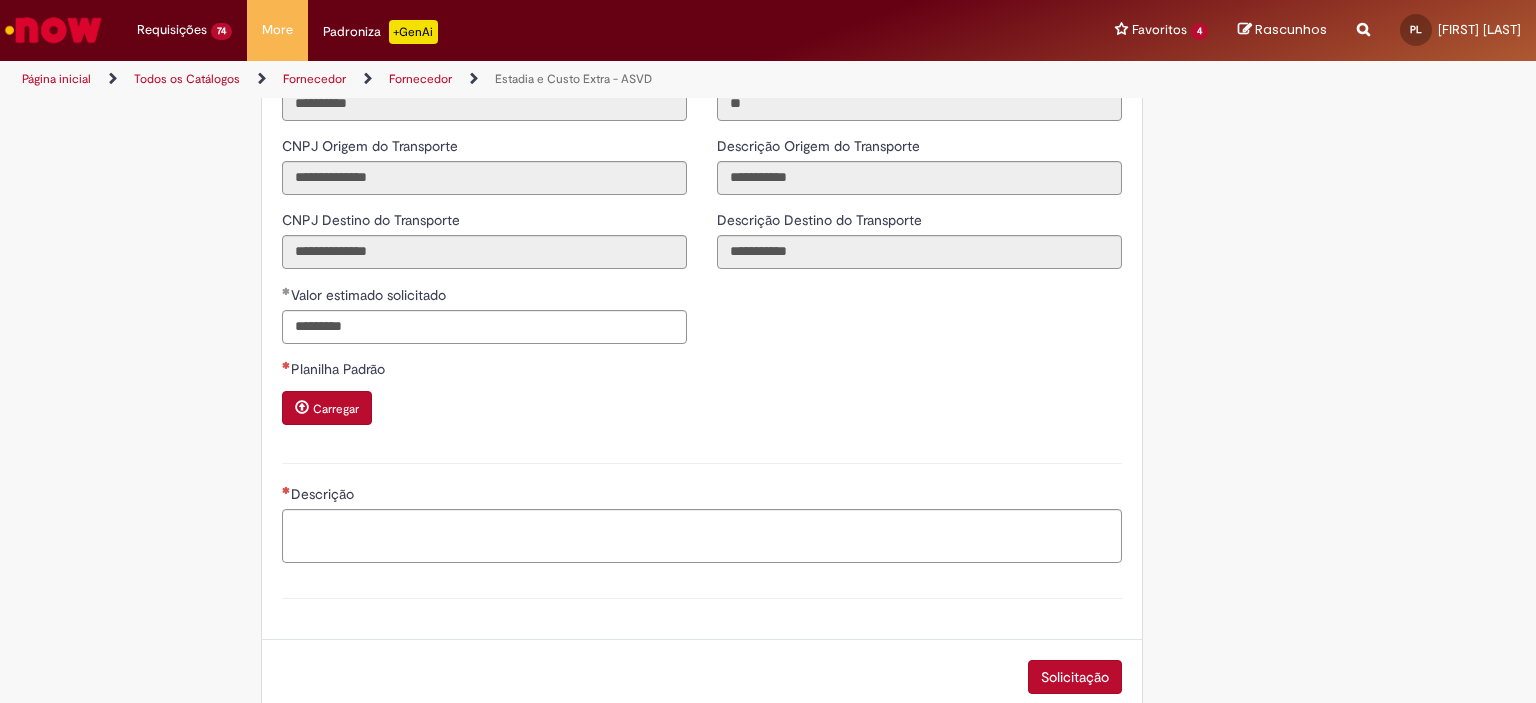 click on "Carregar" at bounding box center [336, 409] 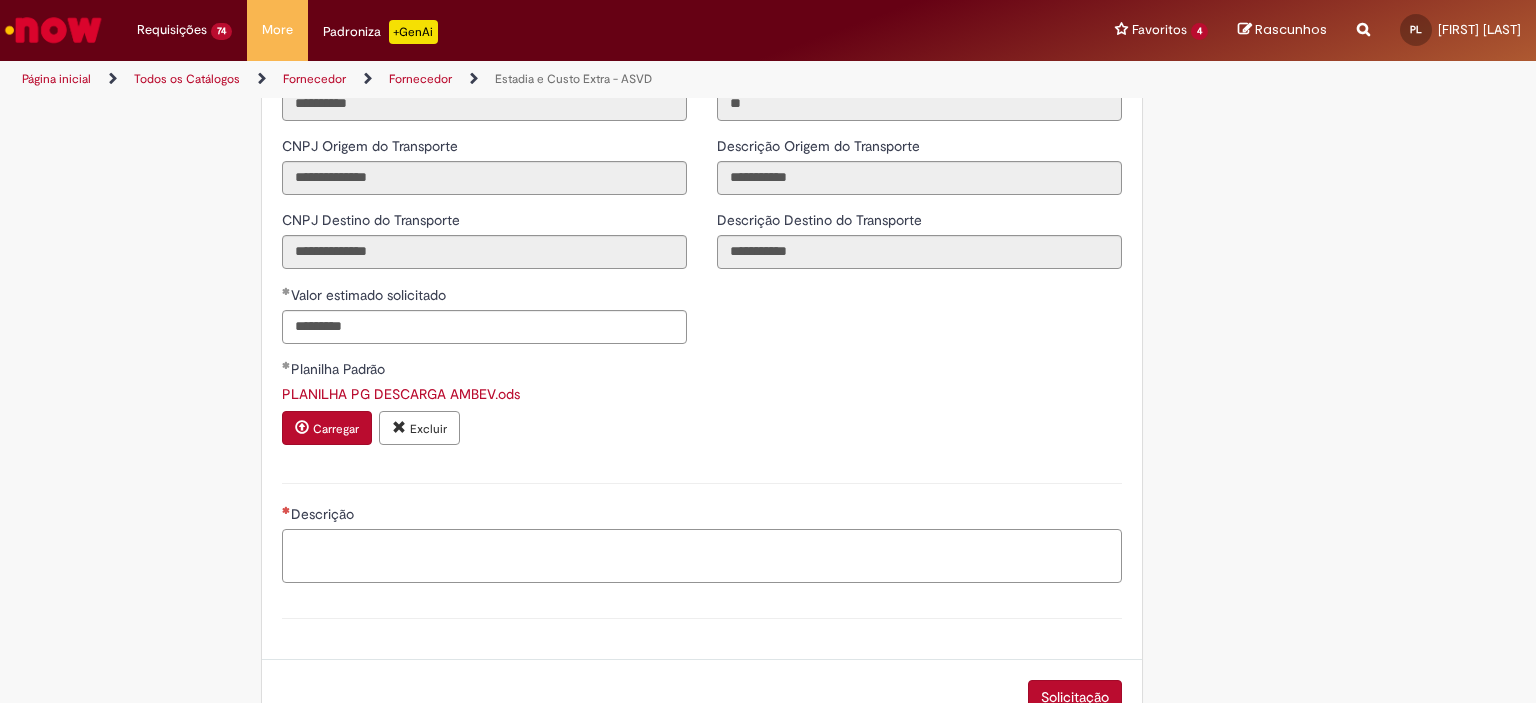 click on "Descrição" at bounding box center (702, 556) 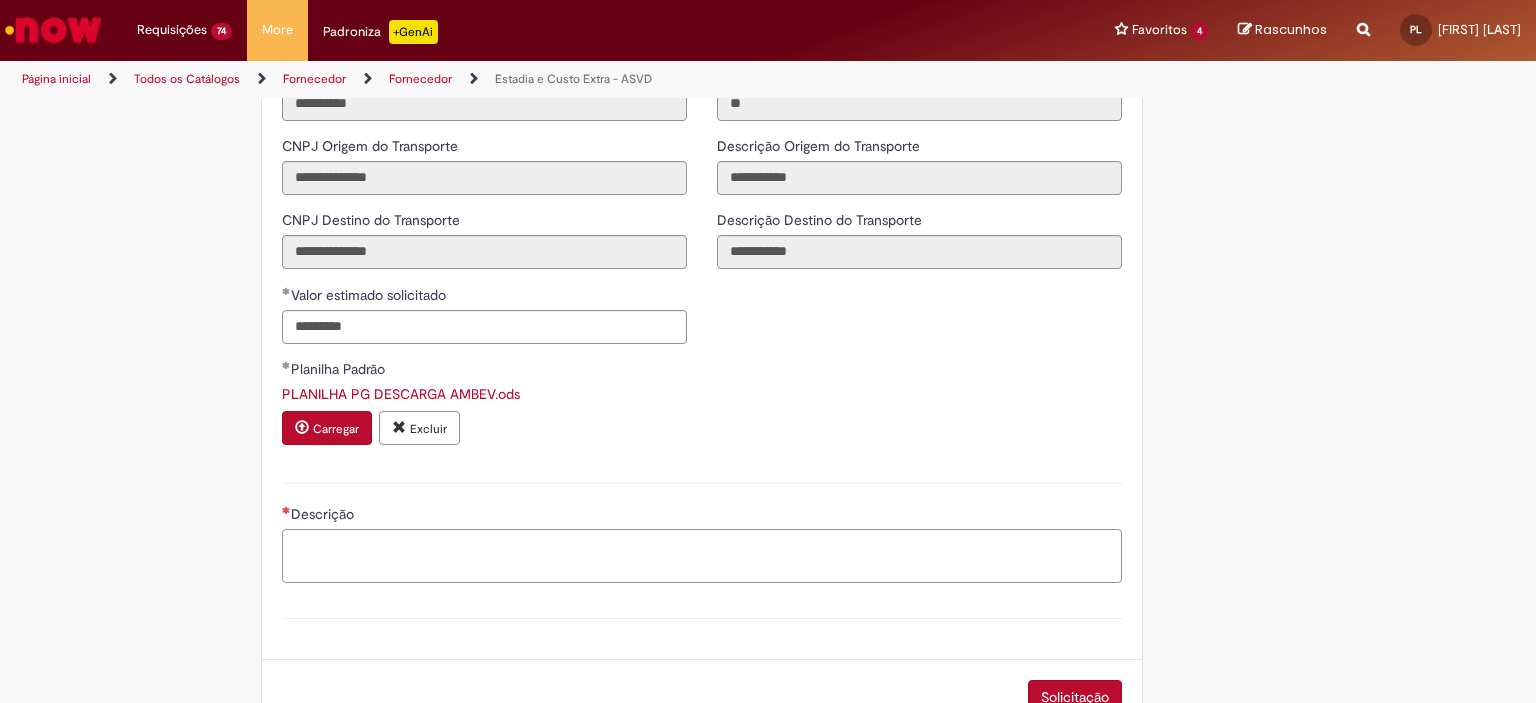 paste on "**********" 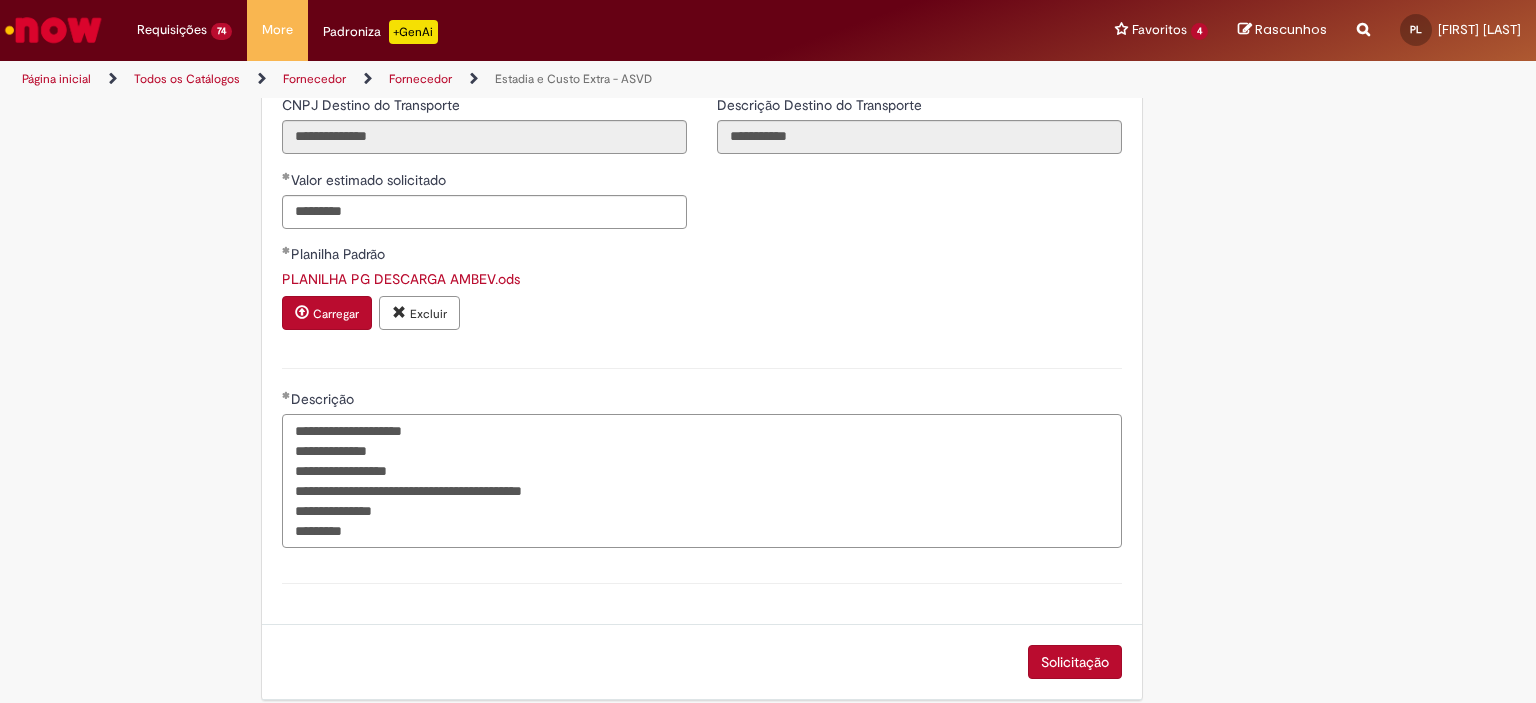 scroll, scrollTop: 1776, scrollLeft: 0, axis: vertical 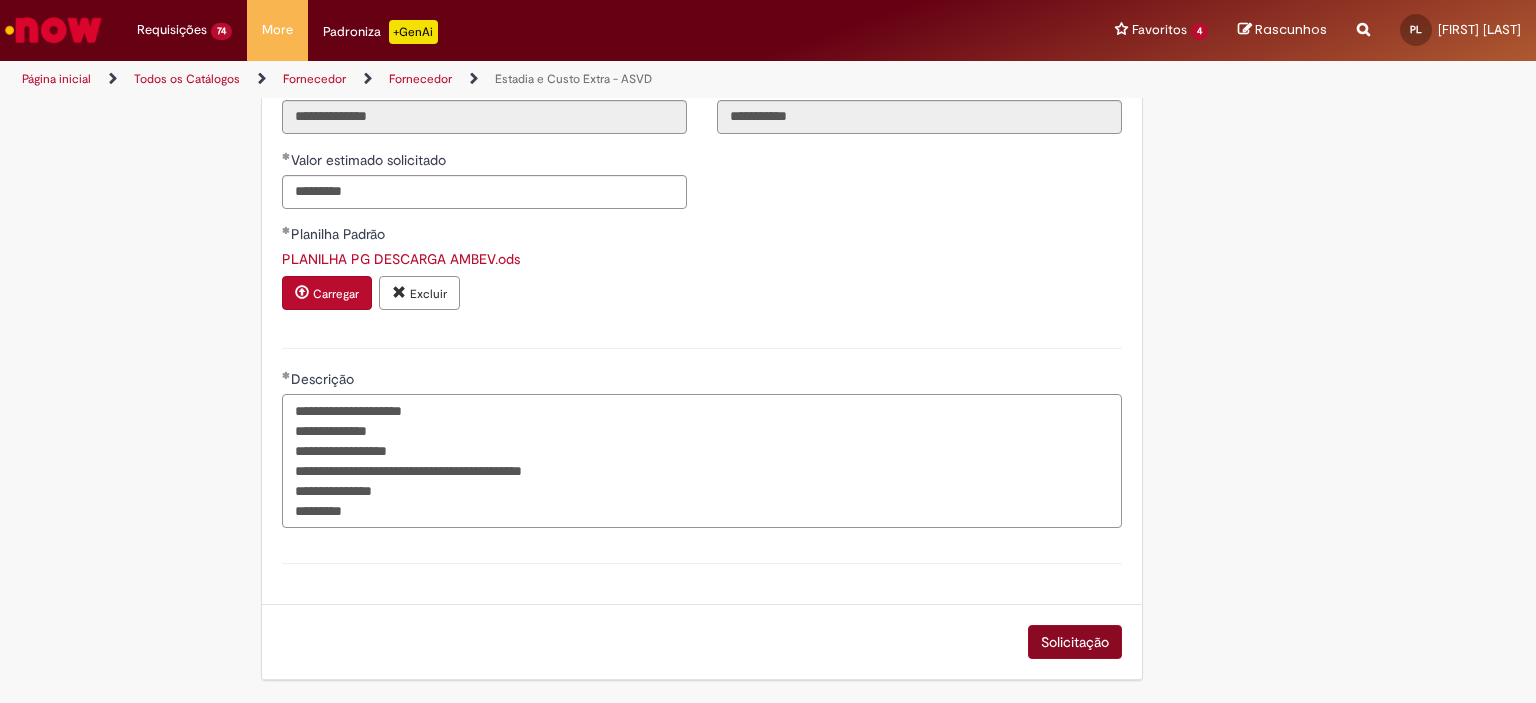 type on "**********" 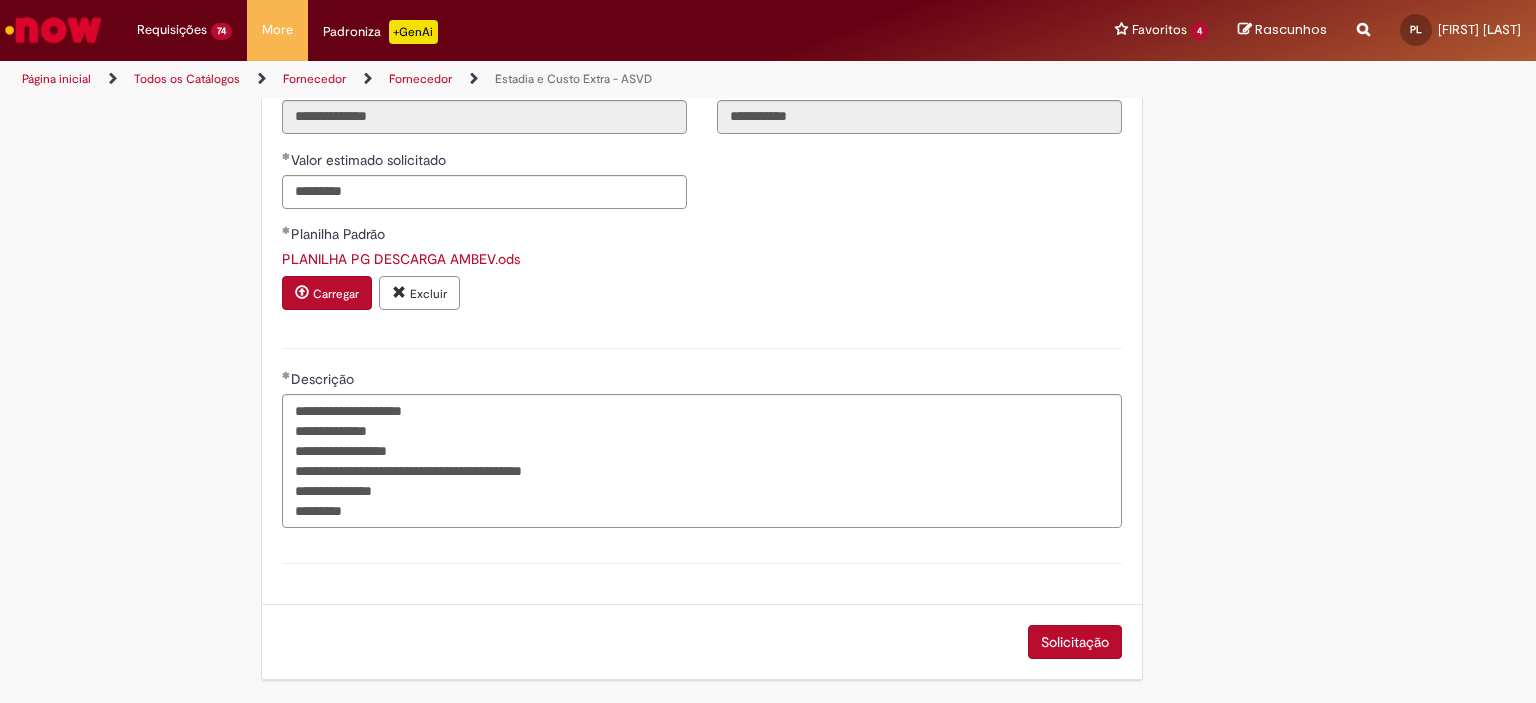 click on "Solicitação" at bounding box center [1075, 642] 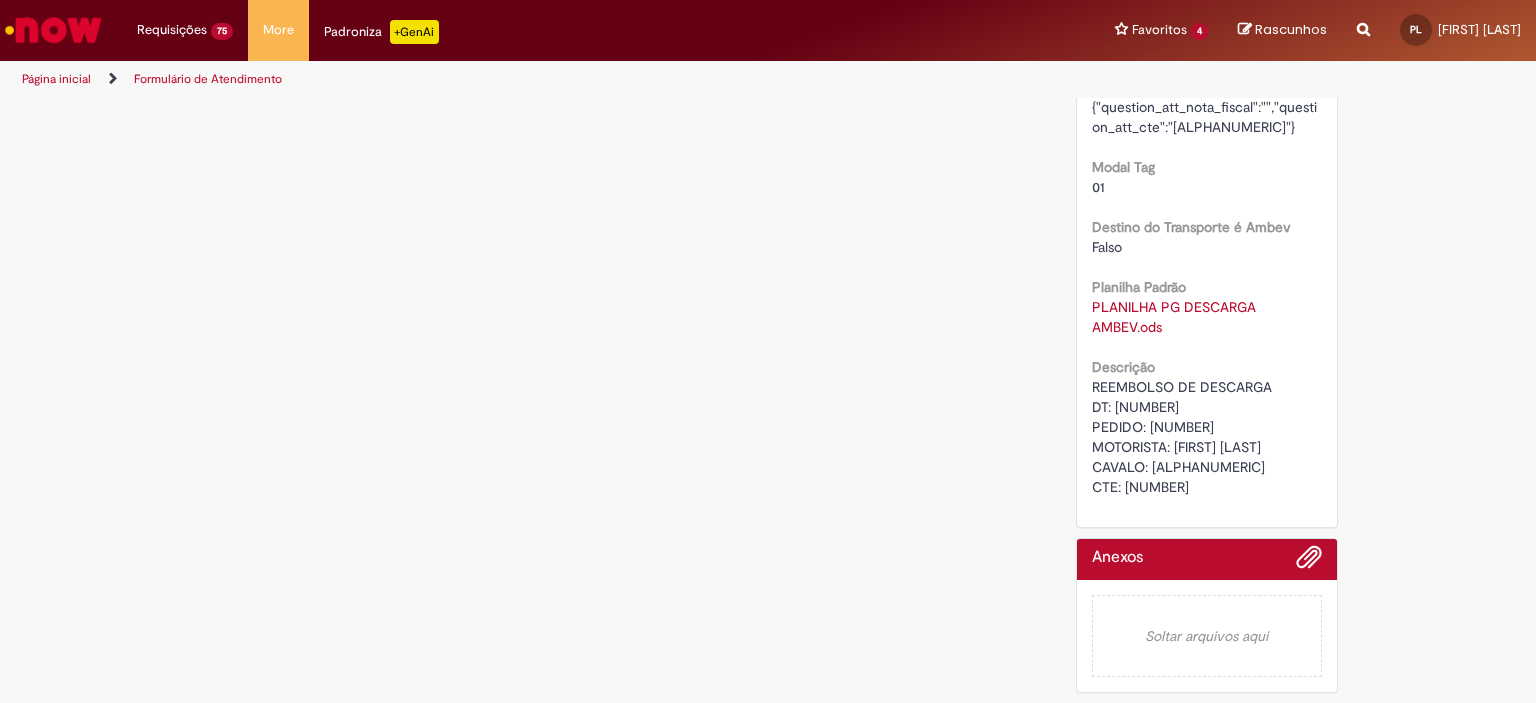scroll, scrollTop: 0, scrollLeft: 0, axis: both 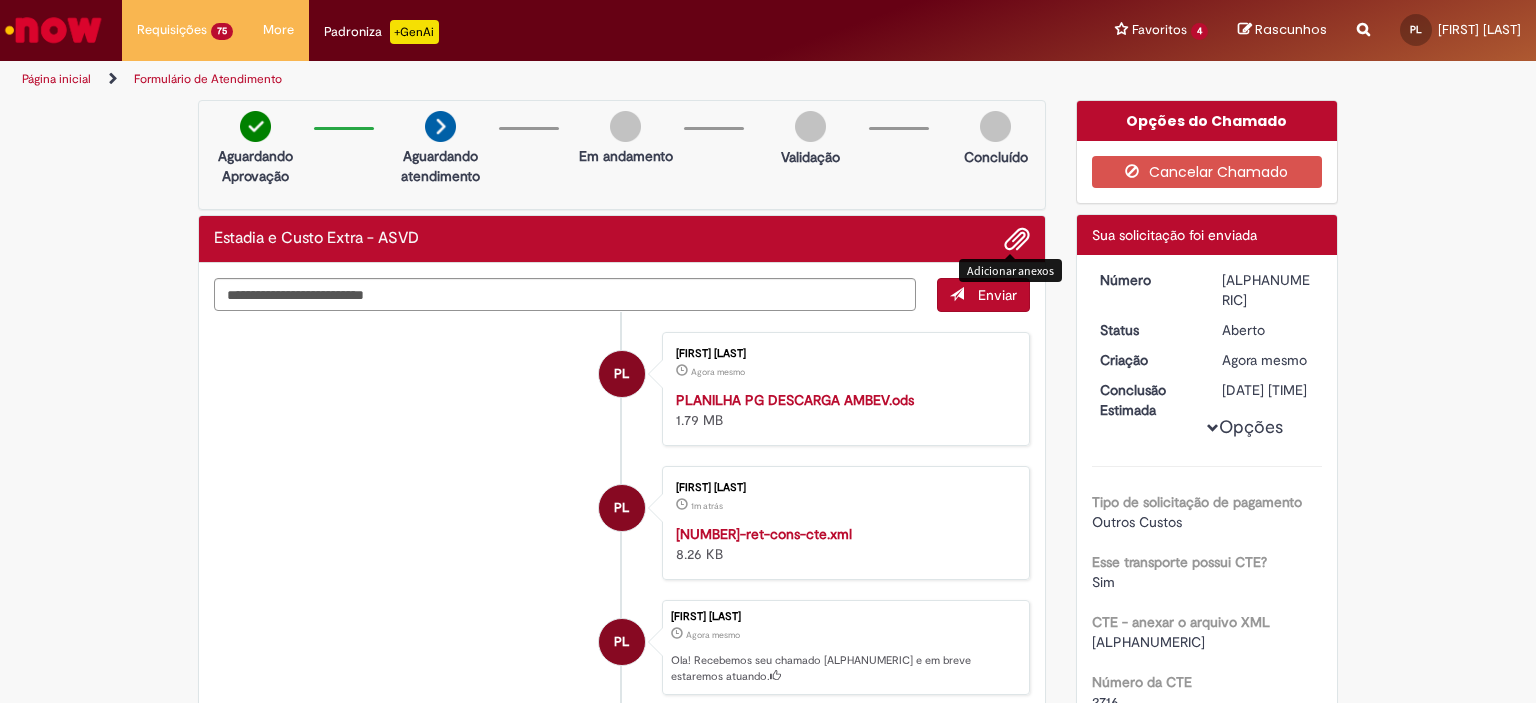 click at bounding box center [1017, 240] 